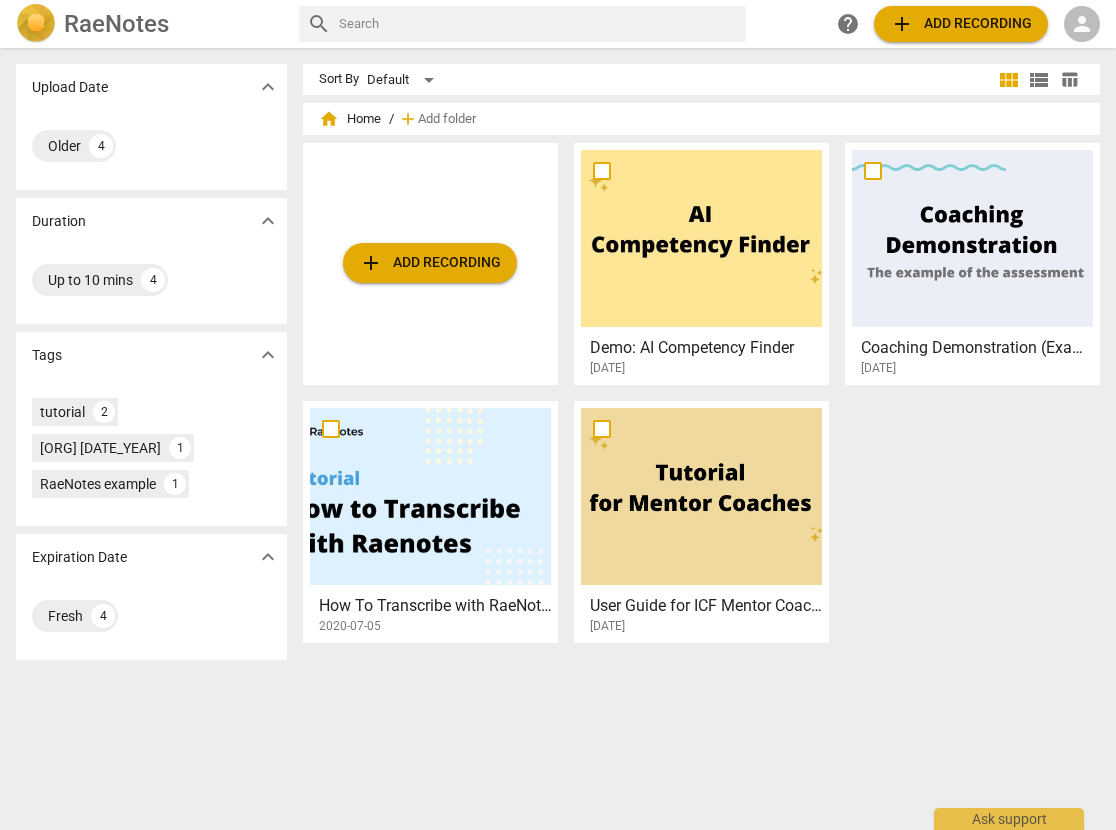 scroll, scrollTop: 0, scrollLeft: 0, axis: both 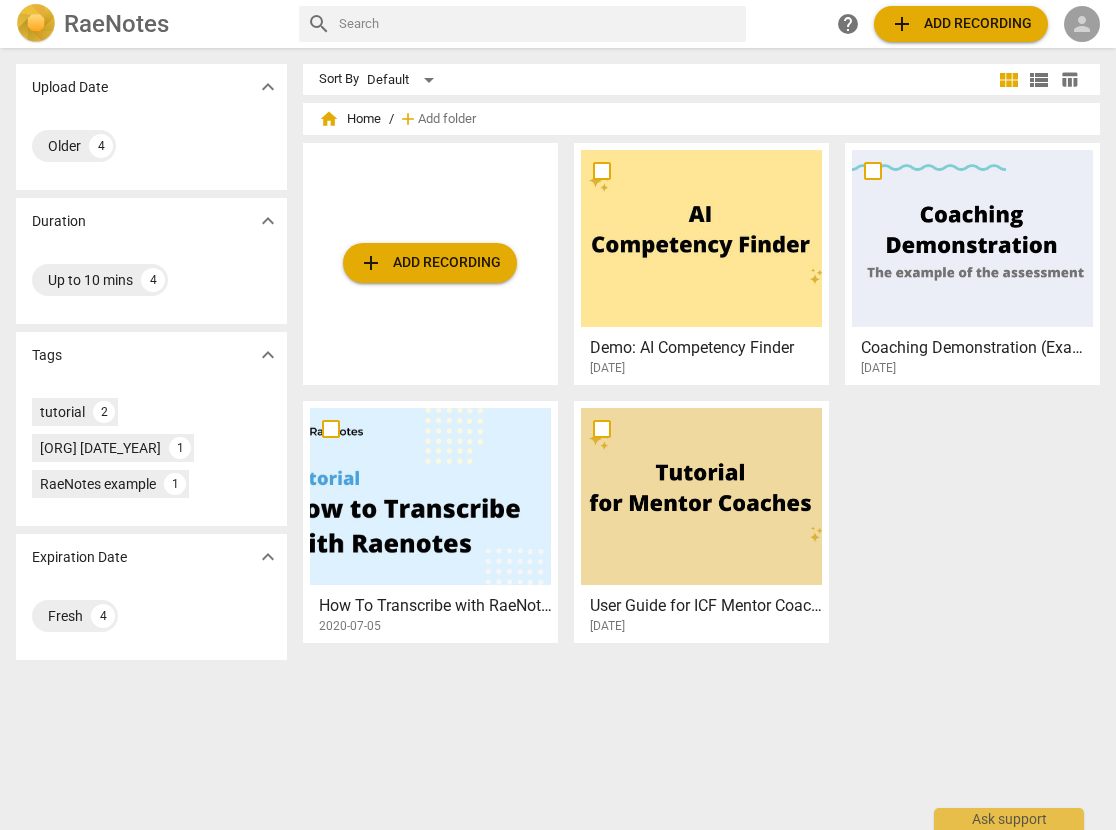 click on "person" at bounding box center (1082, 24) 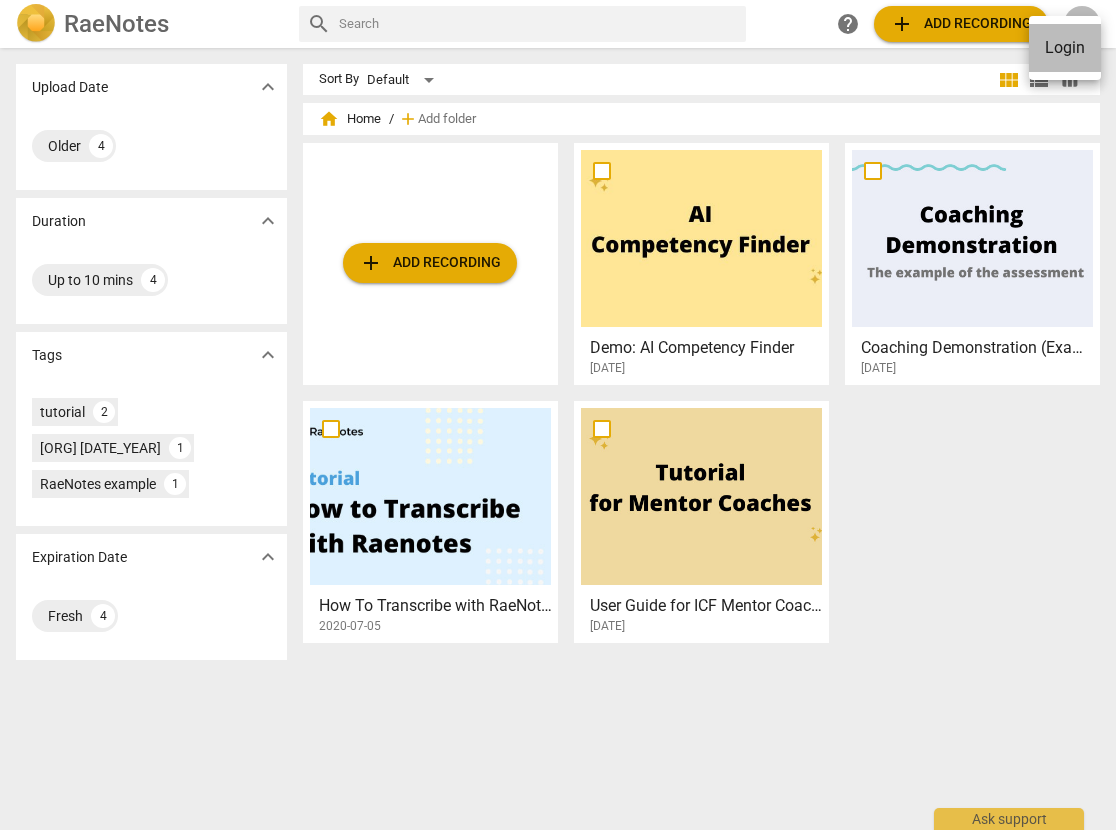 click on "Login" at bounding box center [1065, 48] 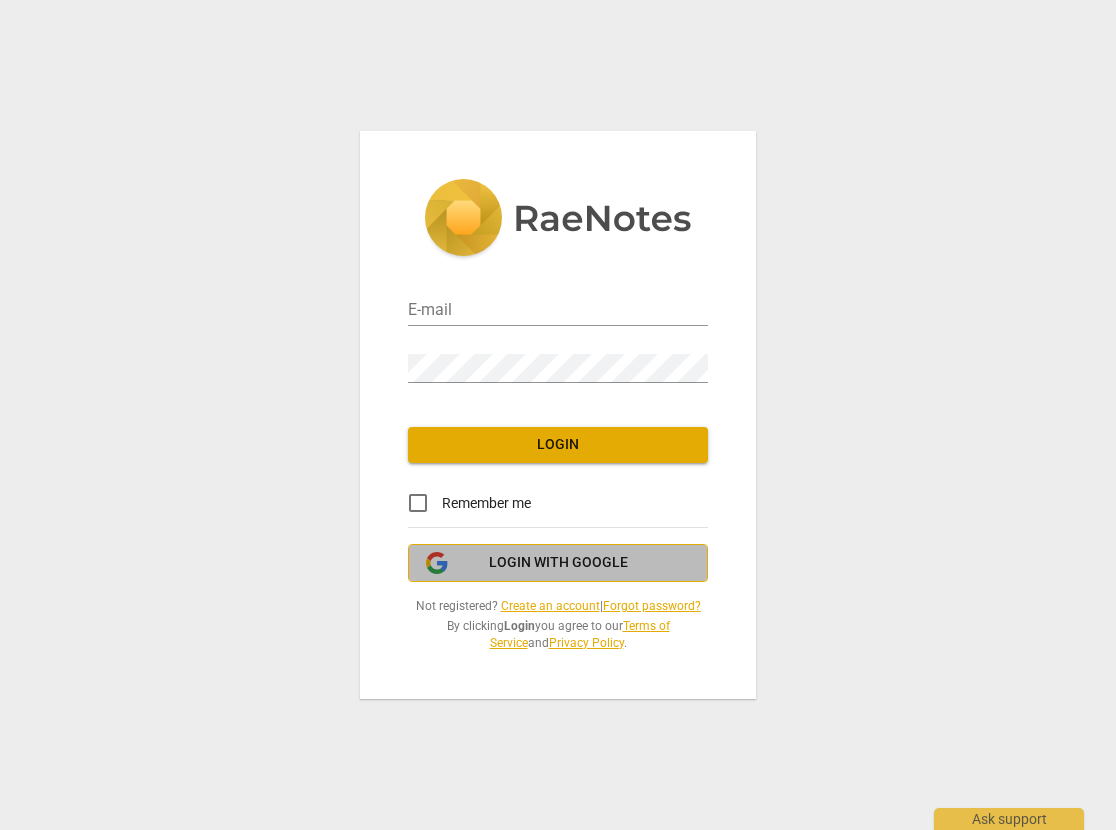 click on "Login with Google" at bounding box center (558, 563) 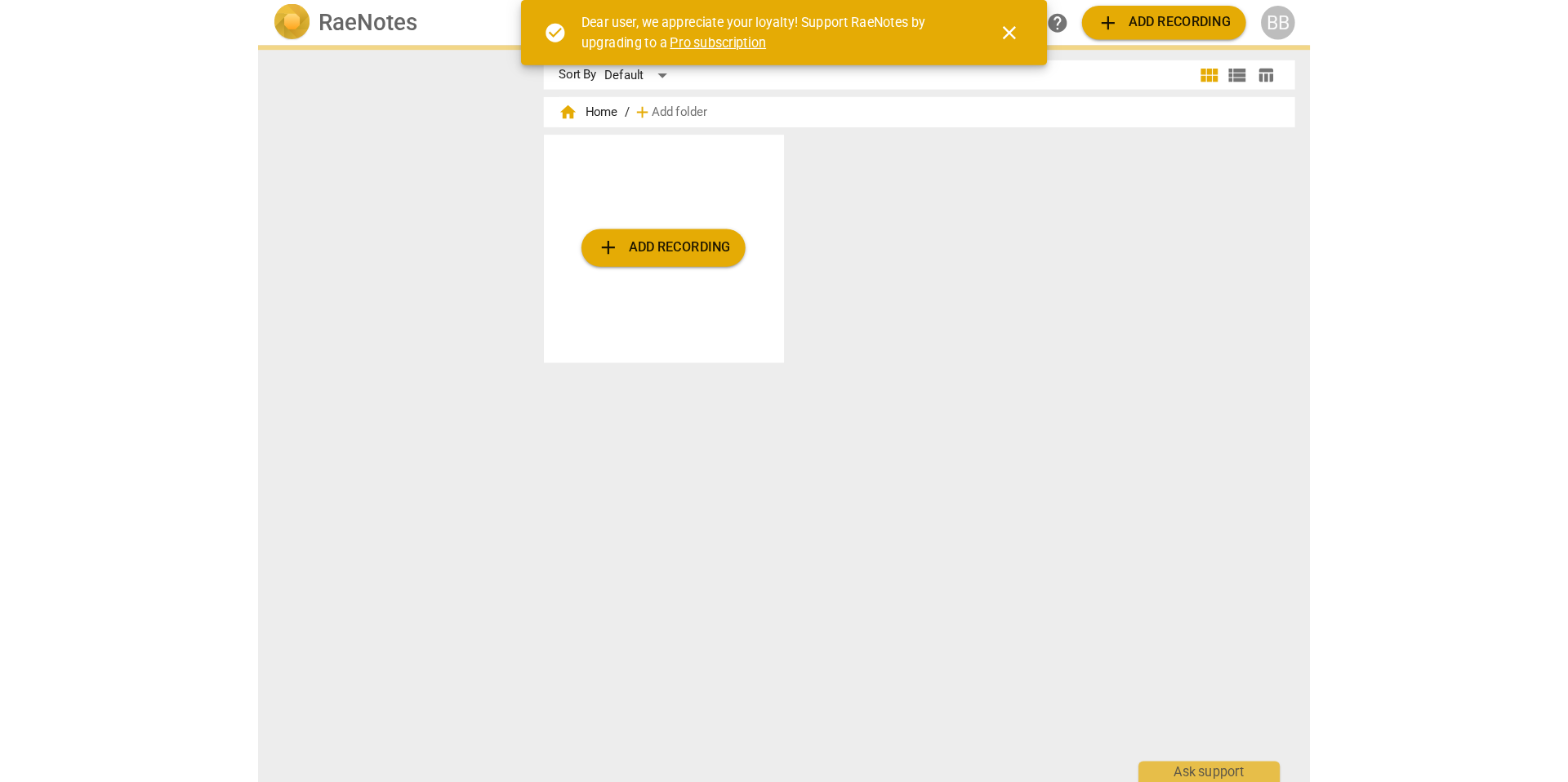 scroll, scrollTop: 0, scrollLeft: 0, axis: both 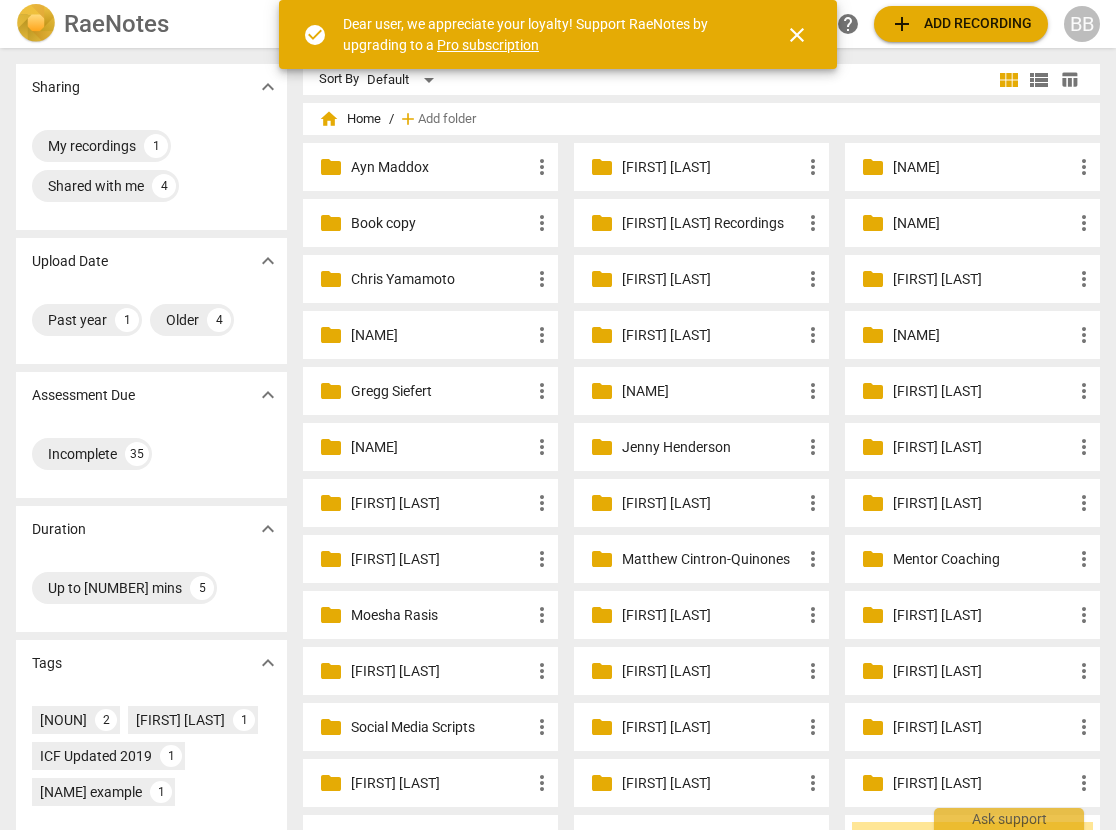 click on "Gregg Siefert" at bounding box center [440, 391] 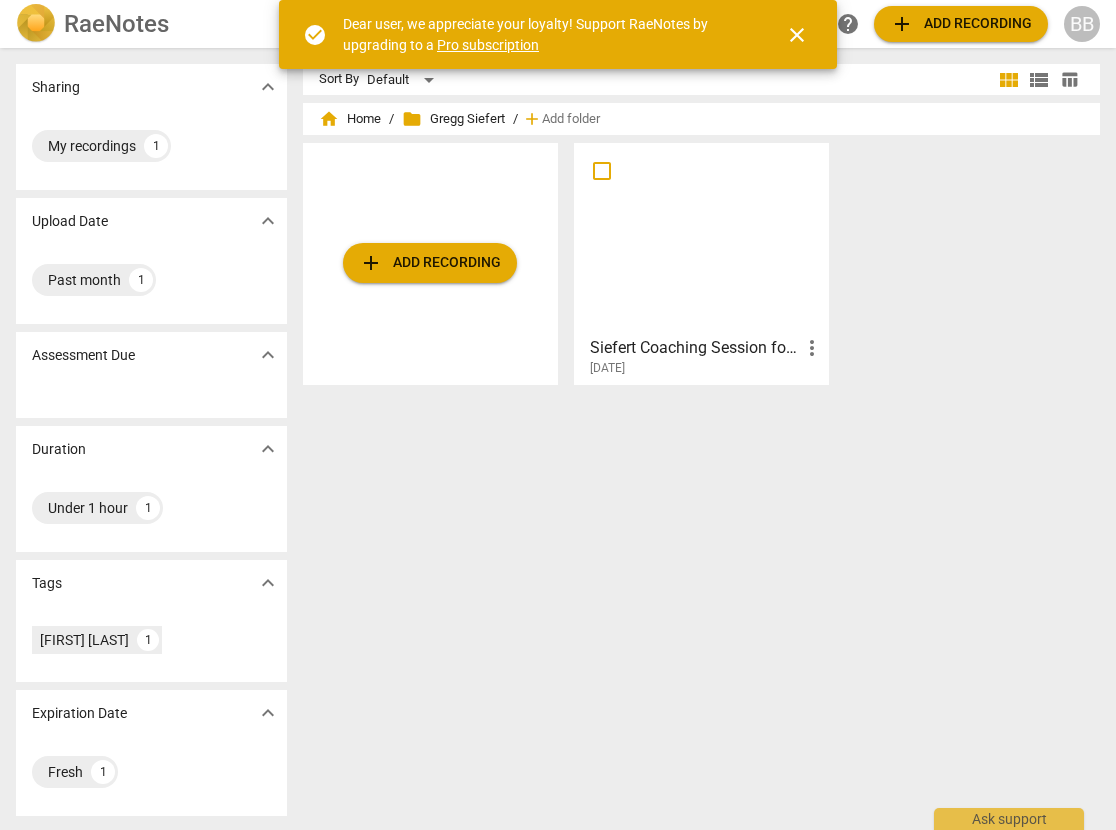 click at bounding box center (701, 238) 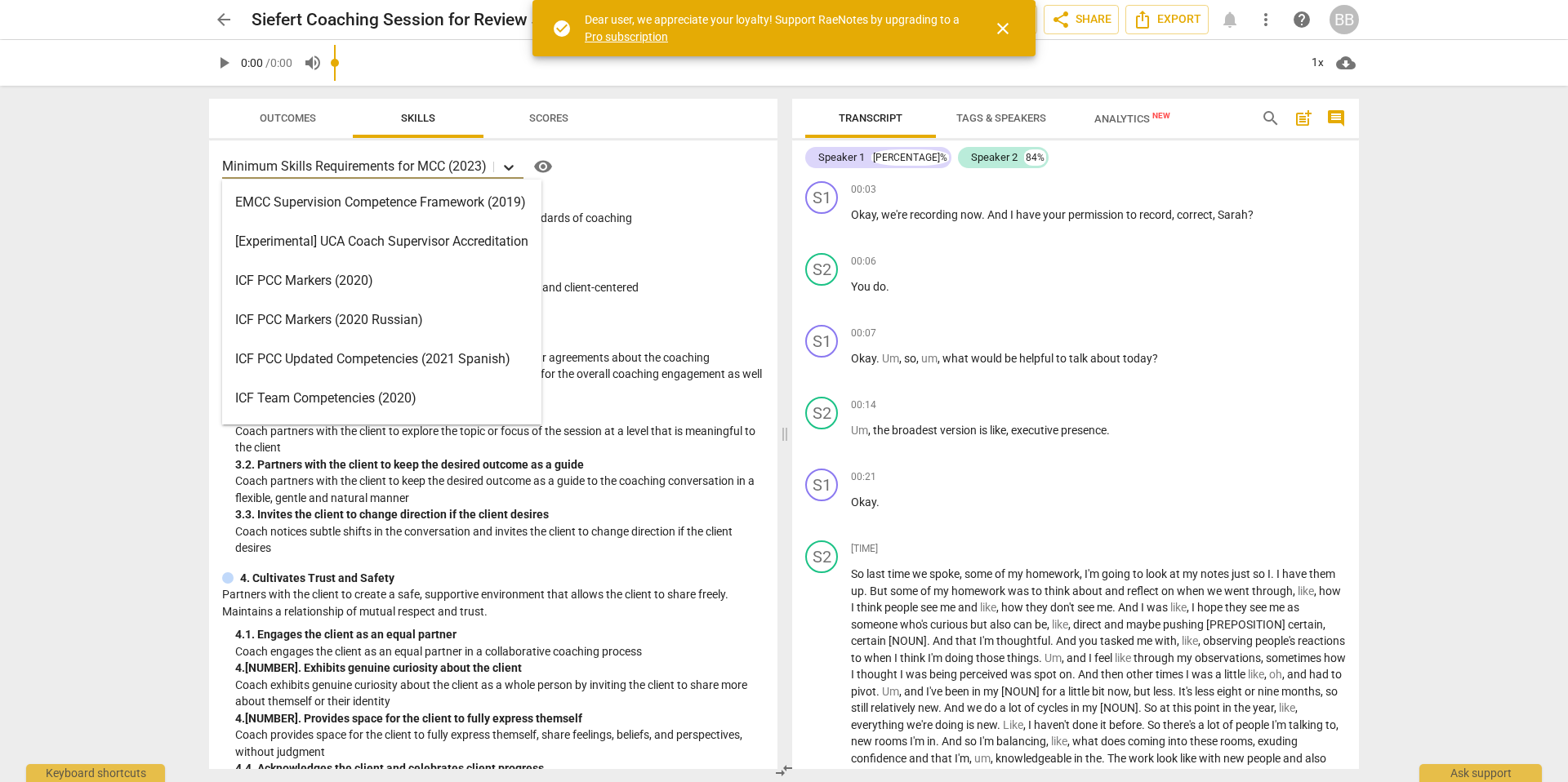 click 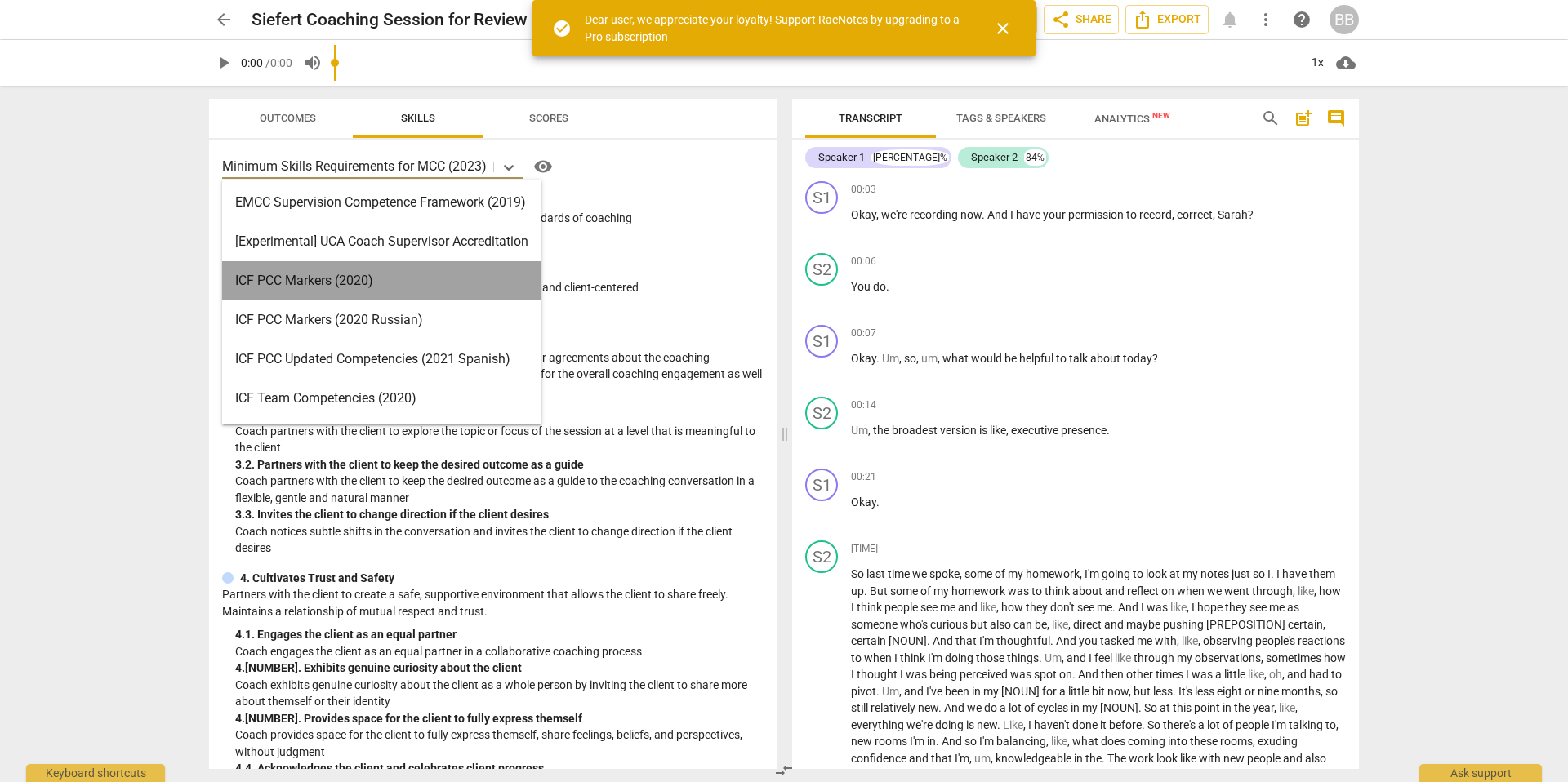 click on "ICF PCC Markers (2020)" at bounding box center [381, 281] 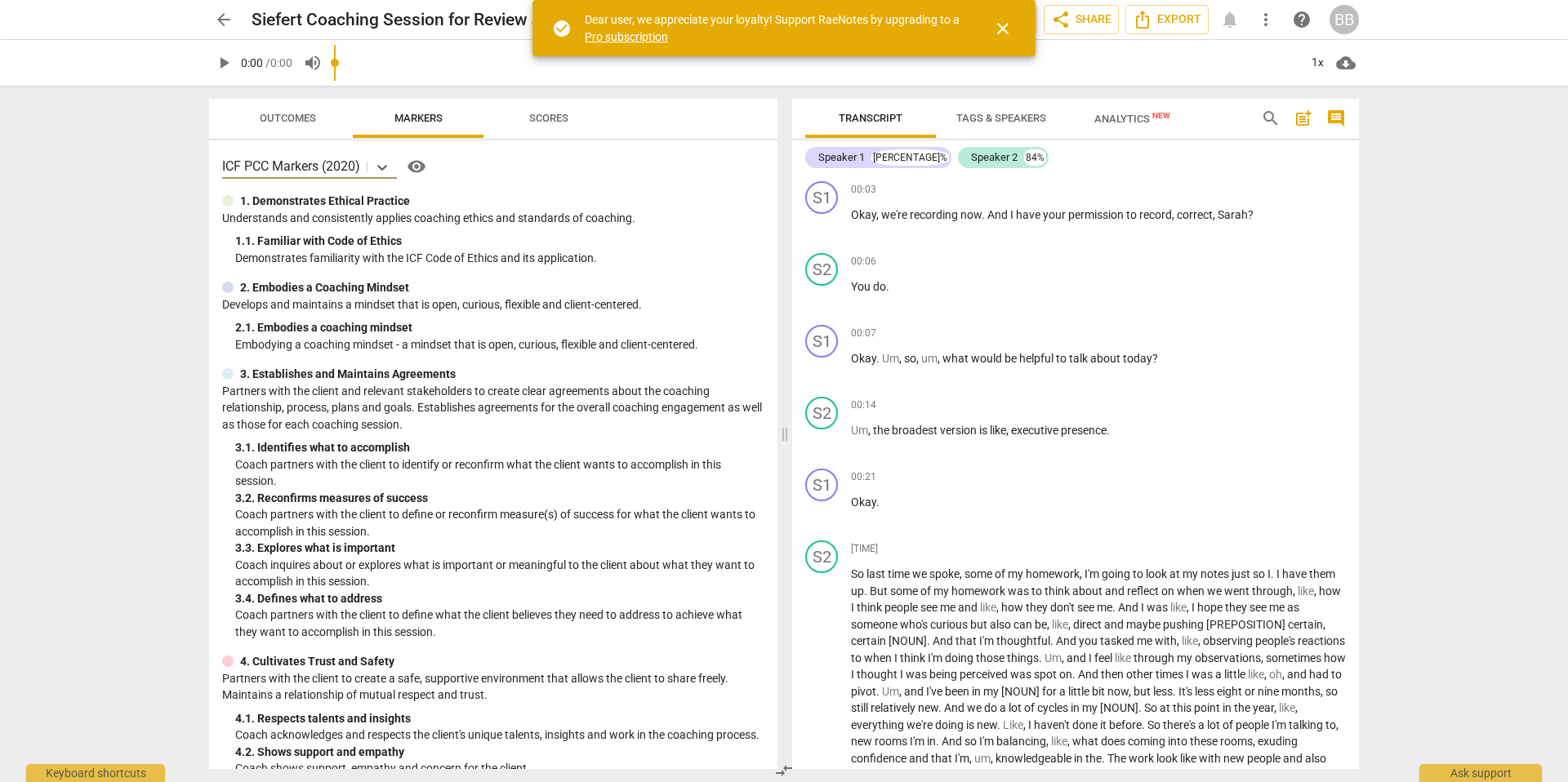 click on "close" at bounding box center (1003, 29) 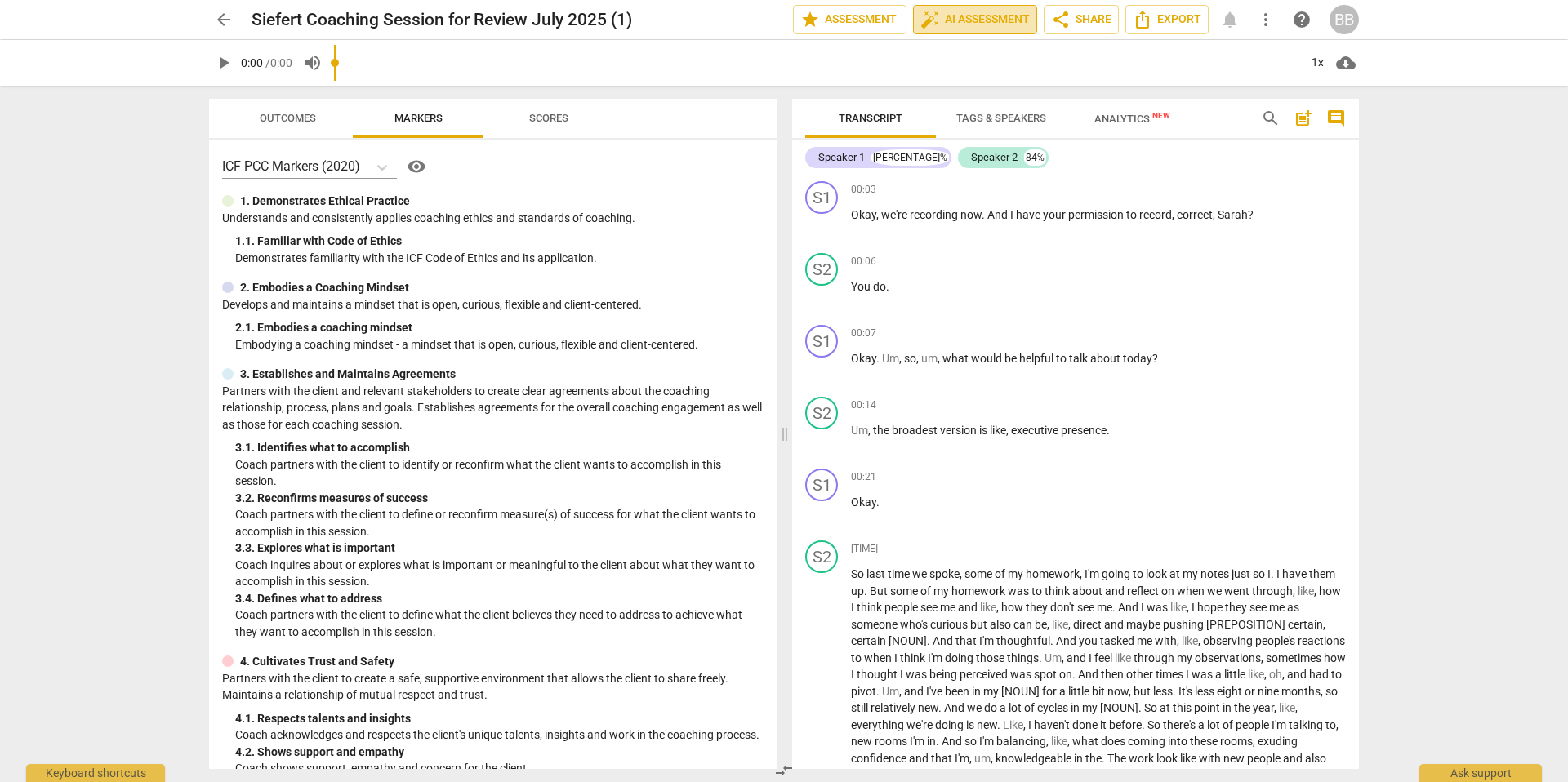 click on "auto_fix_high    AI Assessment" at bounding box center (975, 20) 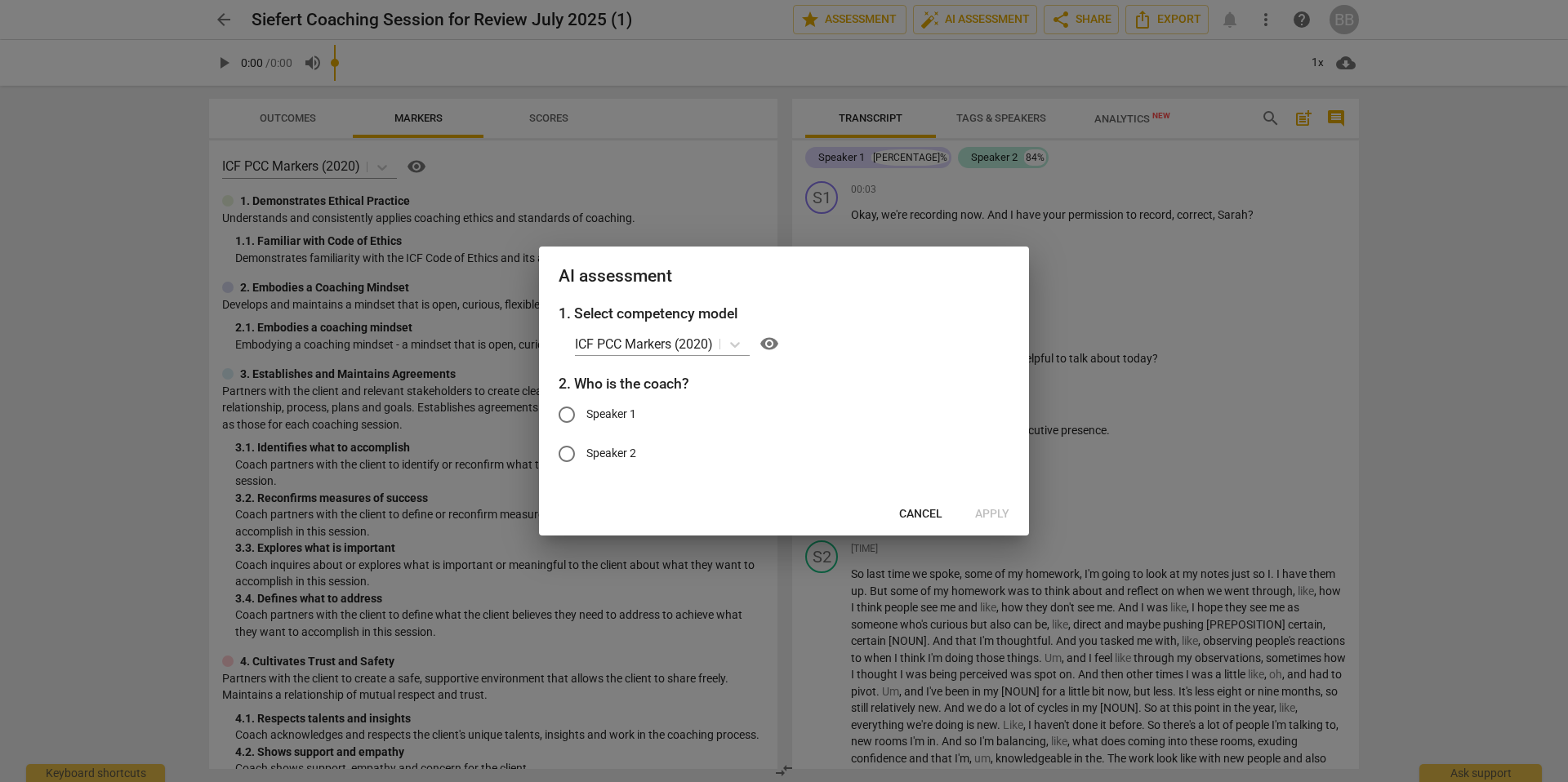 click at bounding box center [784, 391] 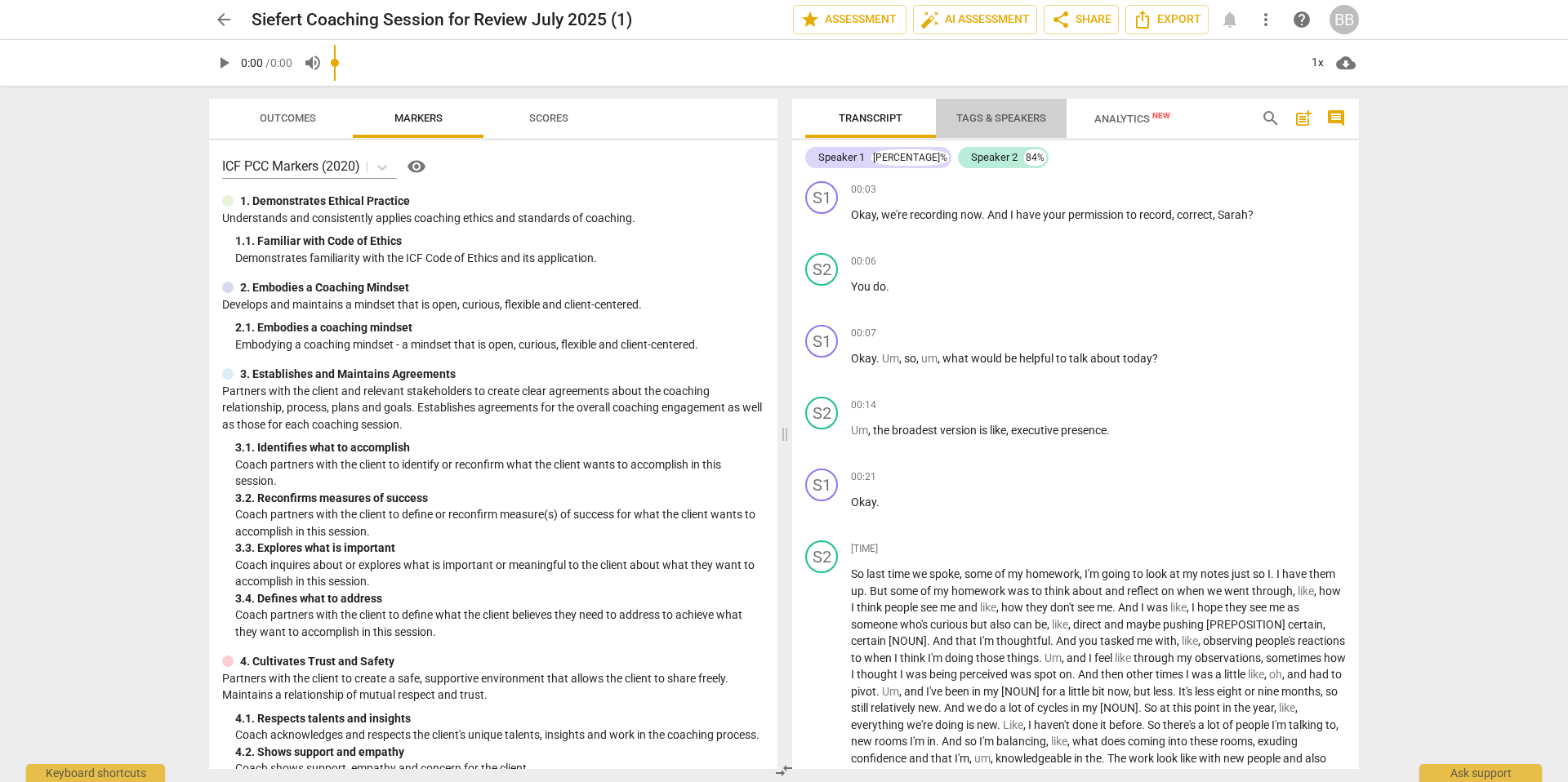 drag, startPoint x: 1004, startPoint y: 119, endPoint x: 1045, endPoint y: 161, distance: 58.69412 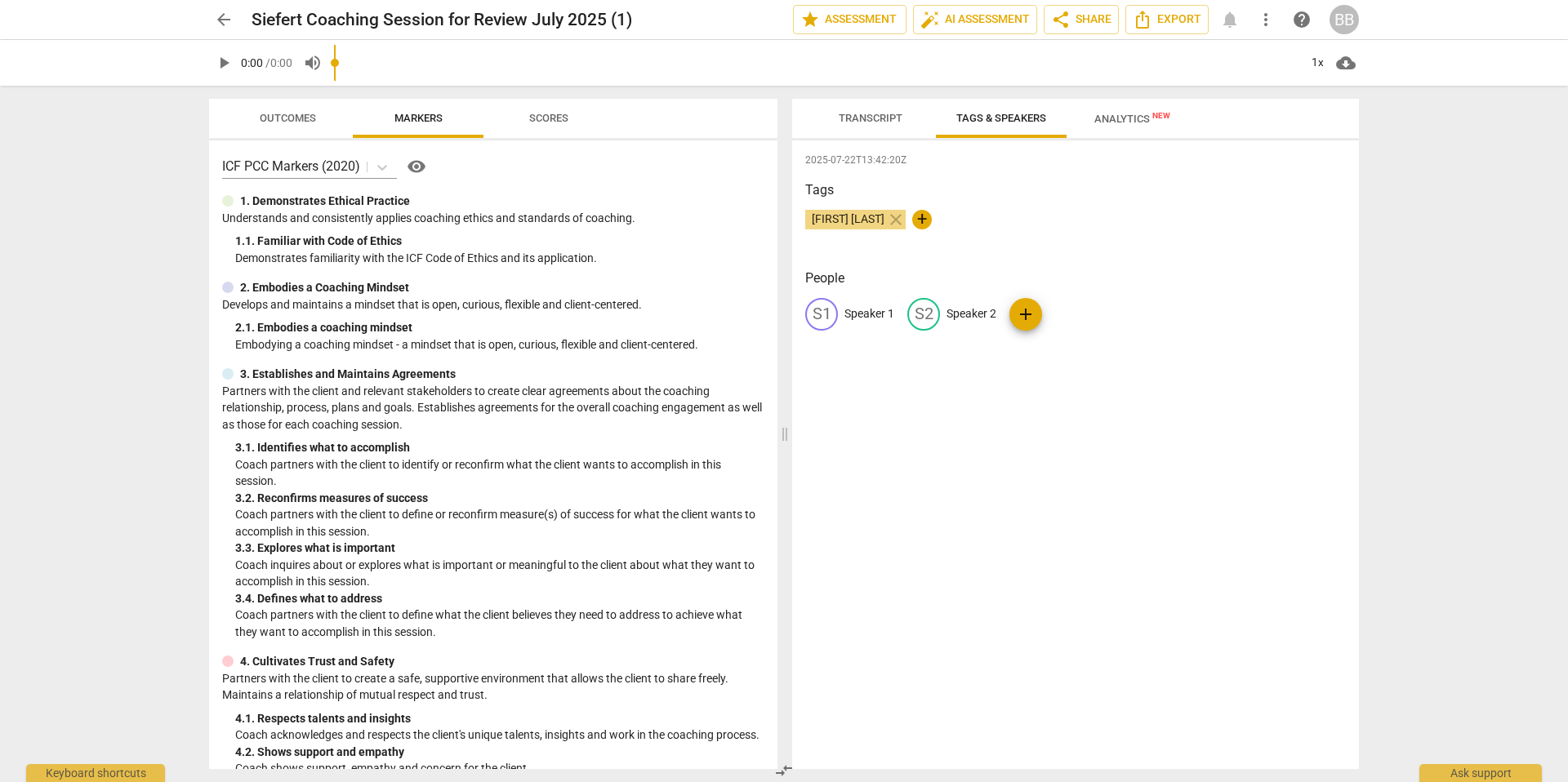 click on "Speaker 1" at bounding box center (869, 313) 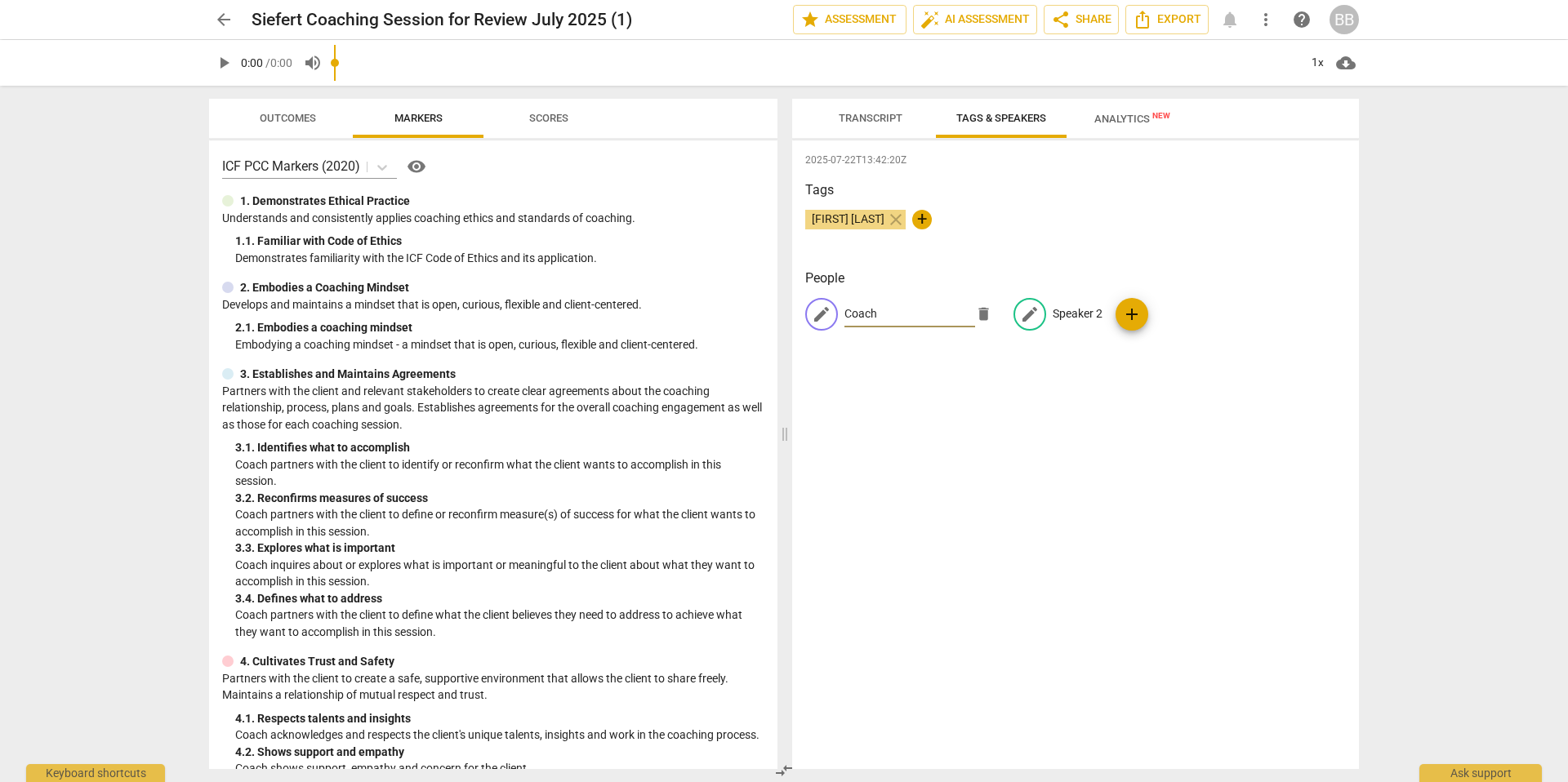 type on "Coach" 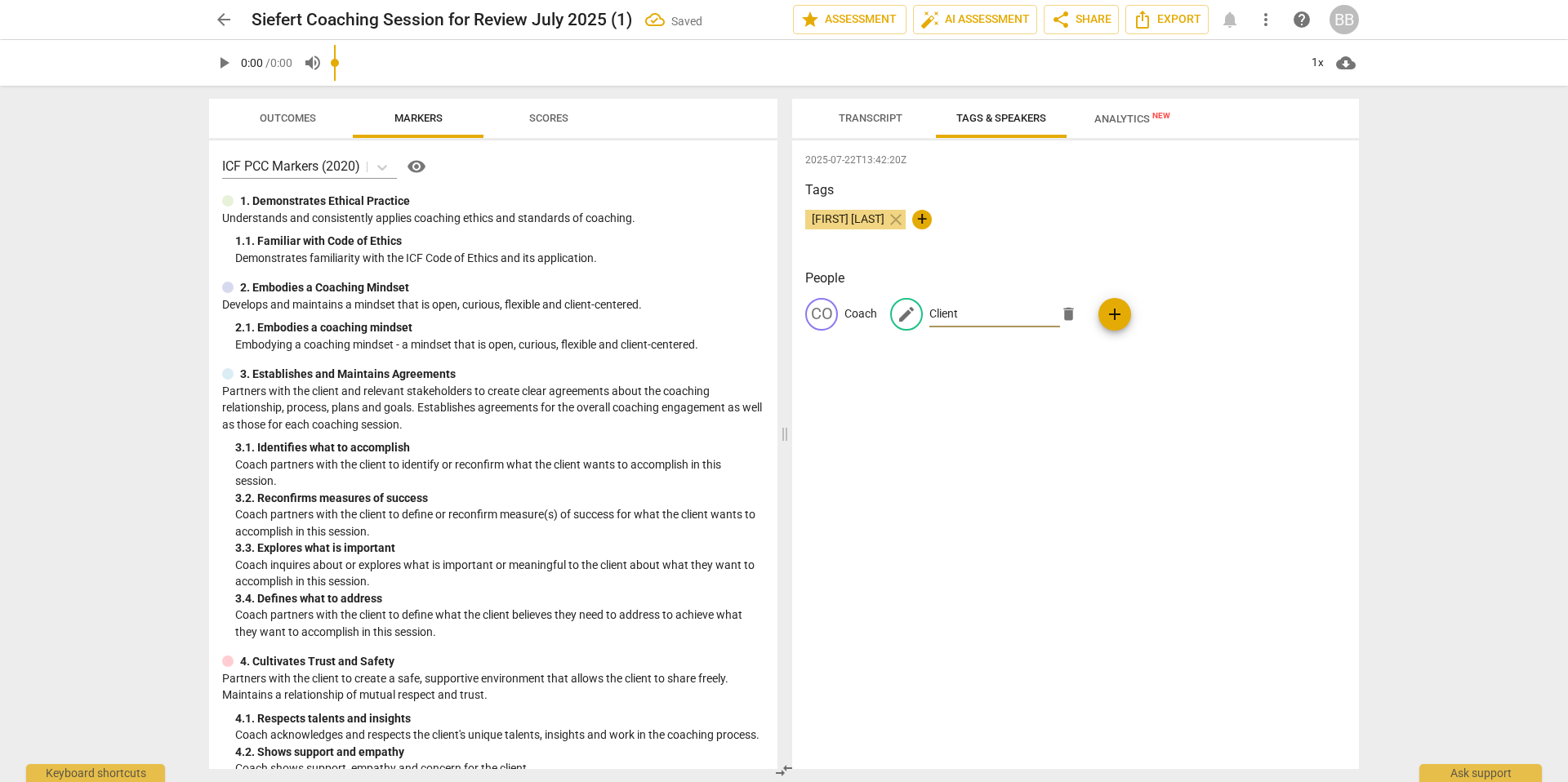 type on "Client" 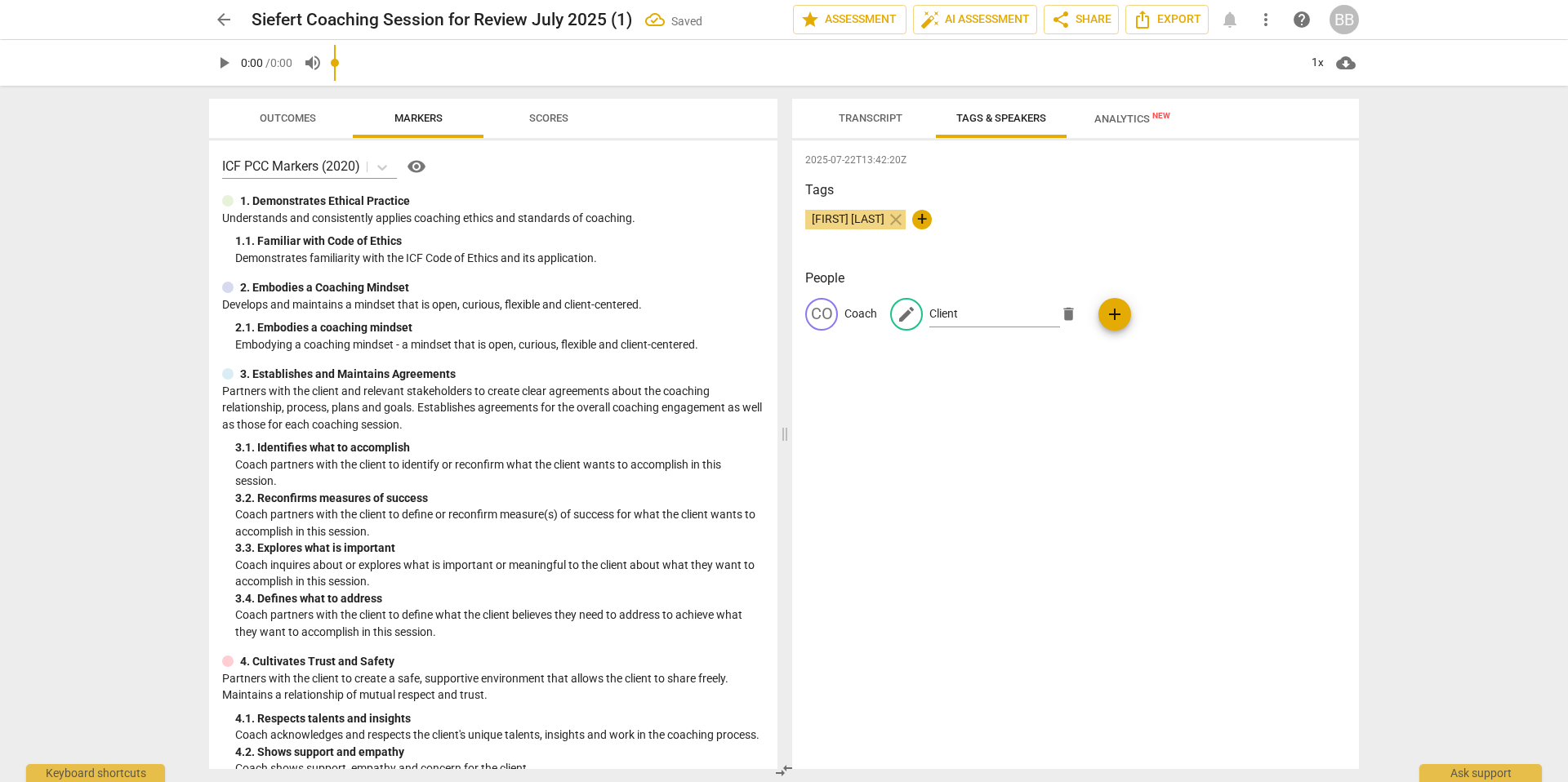 click on "[FIRST] [LAST] close +" at bounding box center (1076, 226) 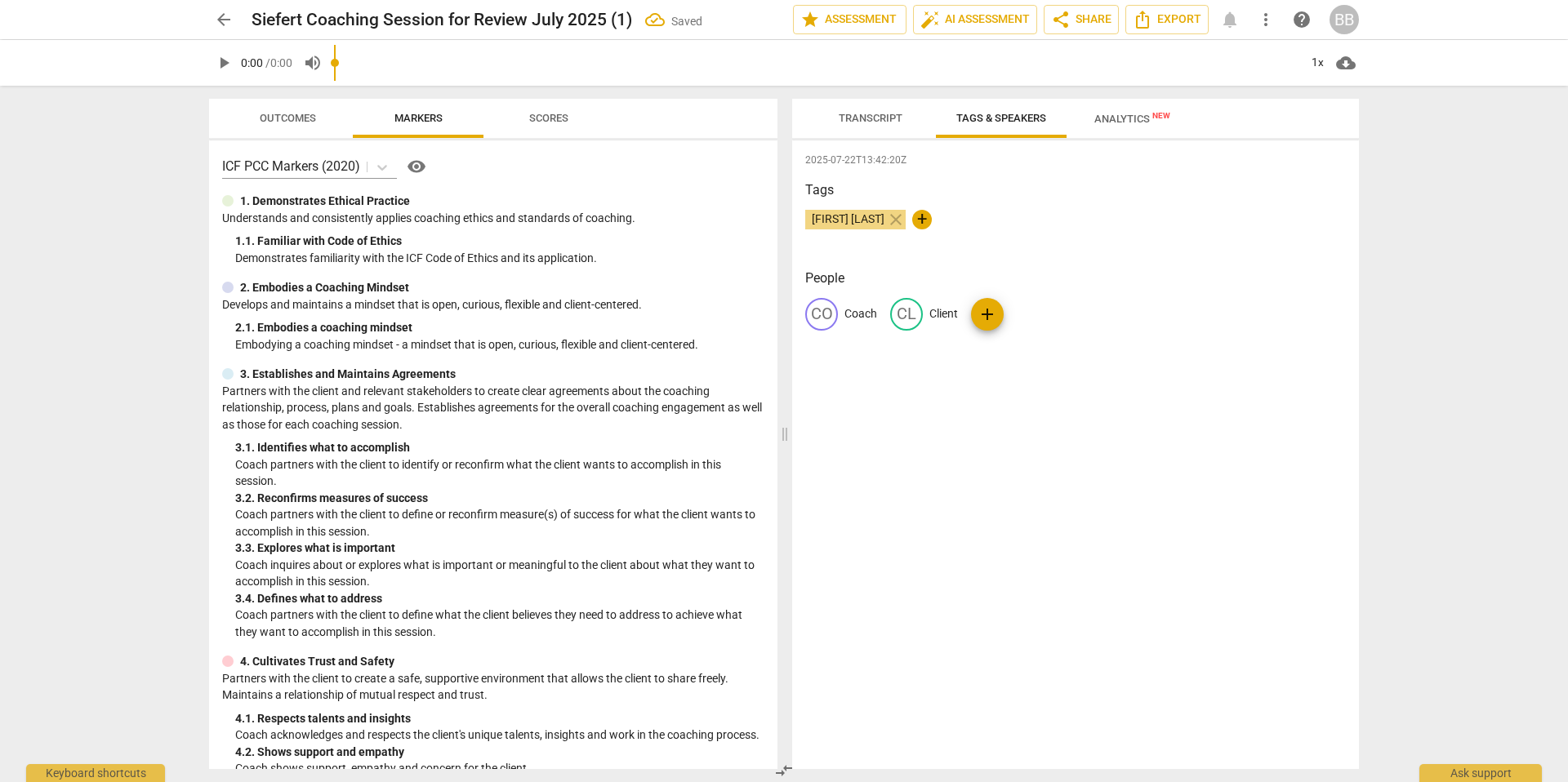 click on "Client" at bounding box center [943, 313] 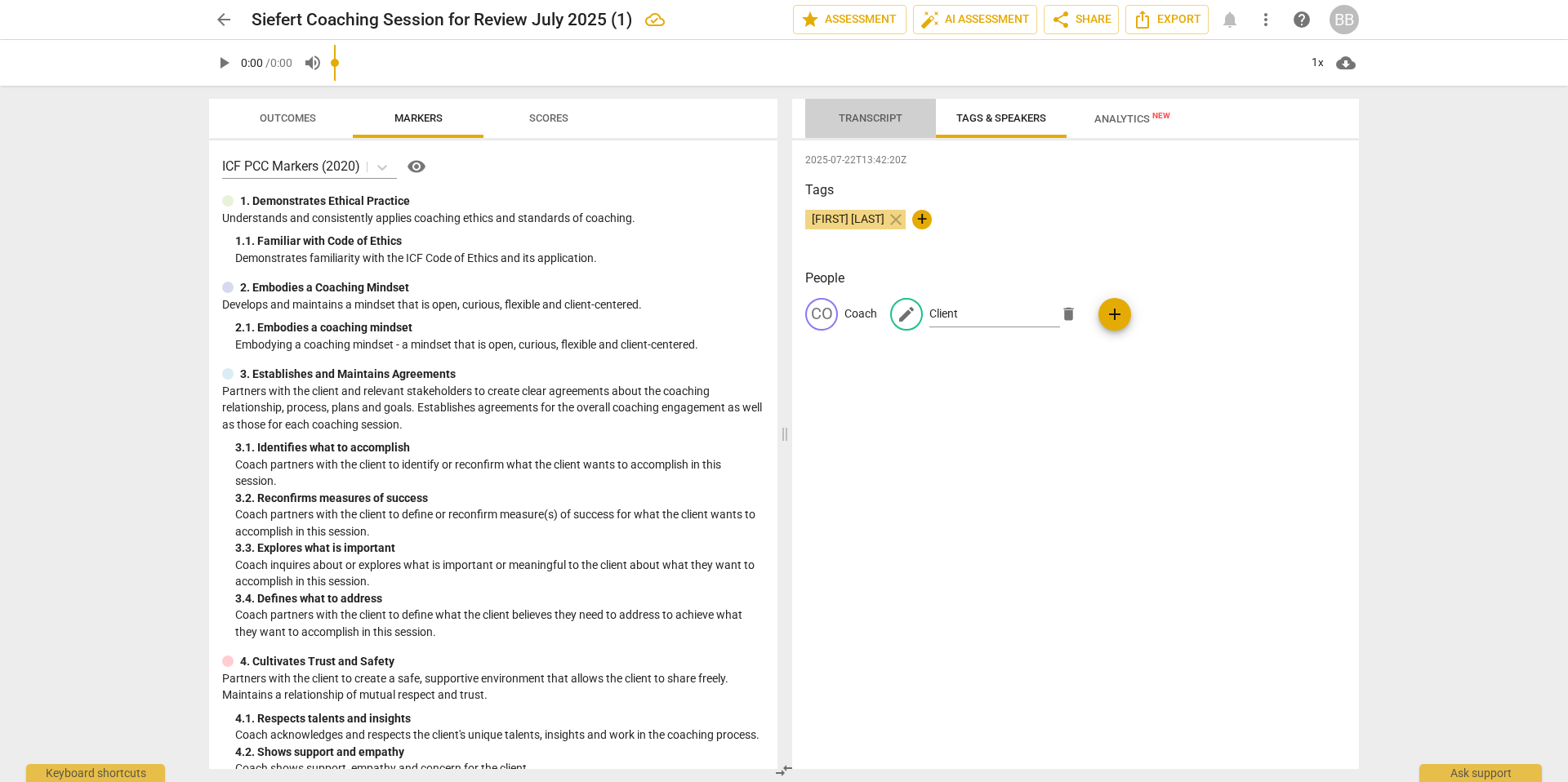 click on "Transcript" at bounding box center (871, 118) 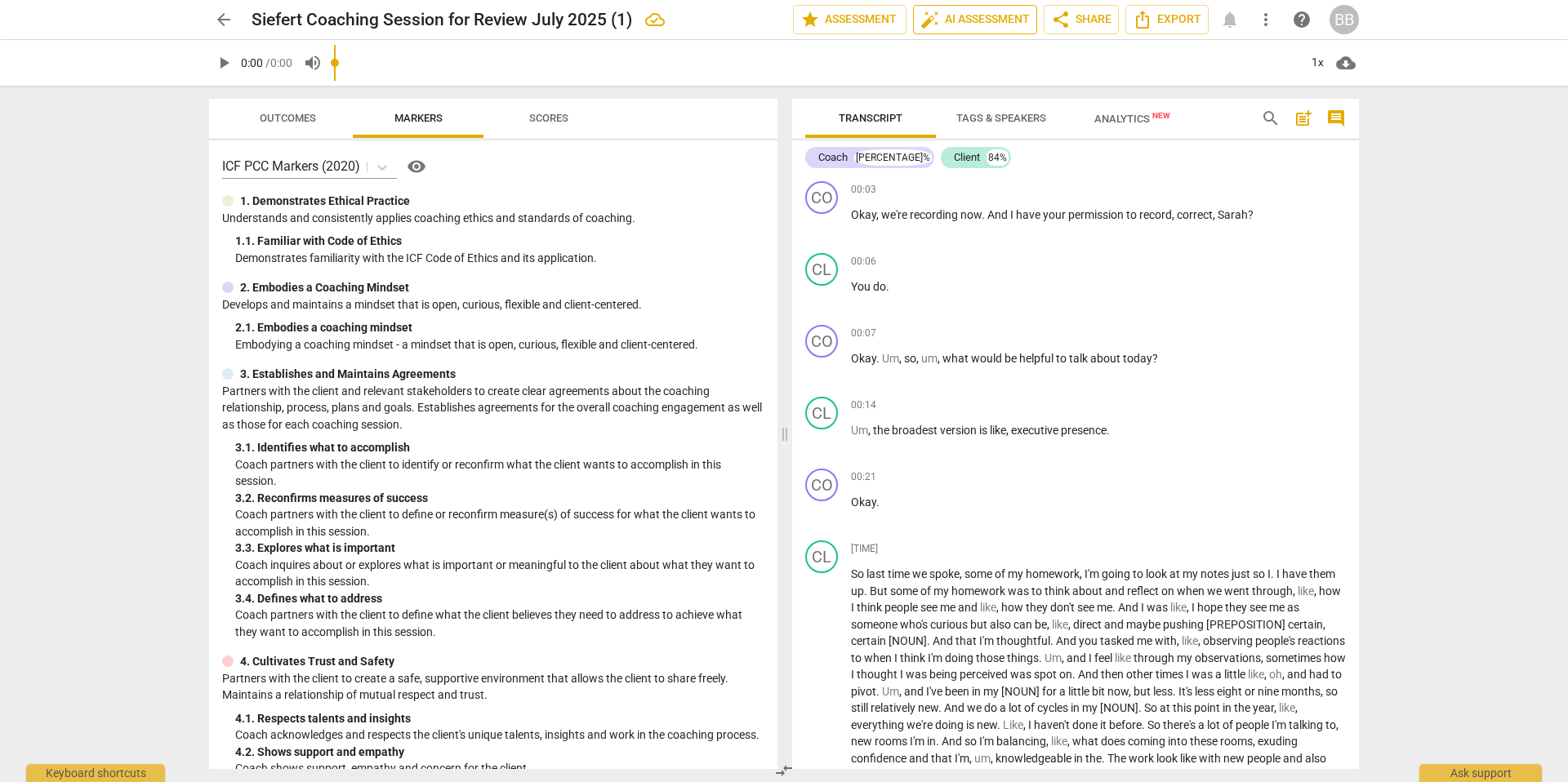 click on "auto_fix_high    AI Assessment" at bounding box center [975, 20] 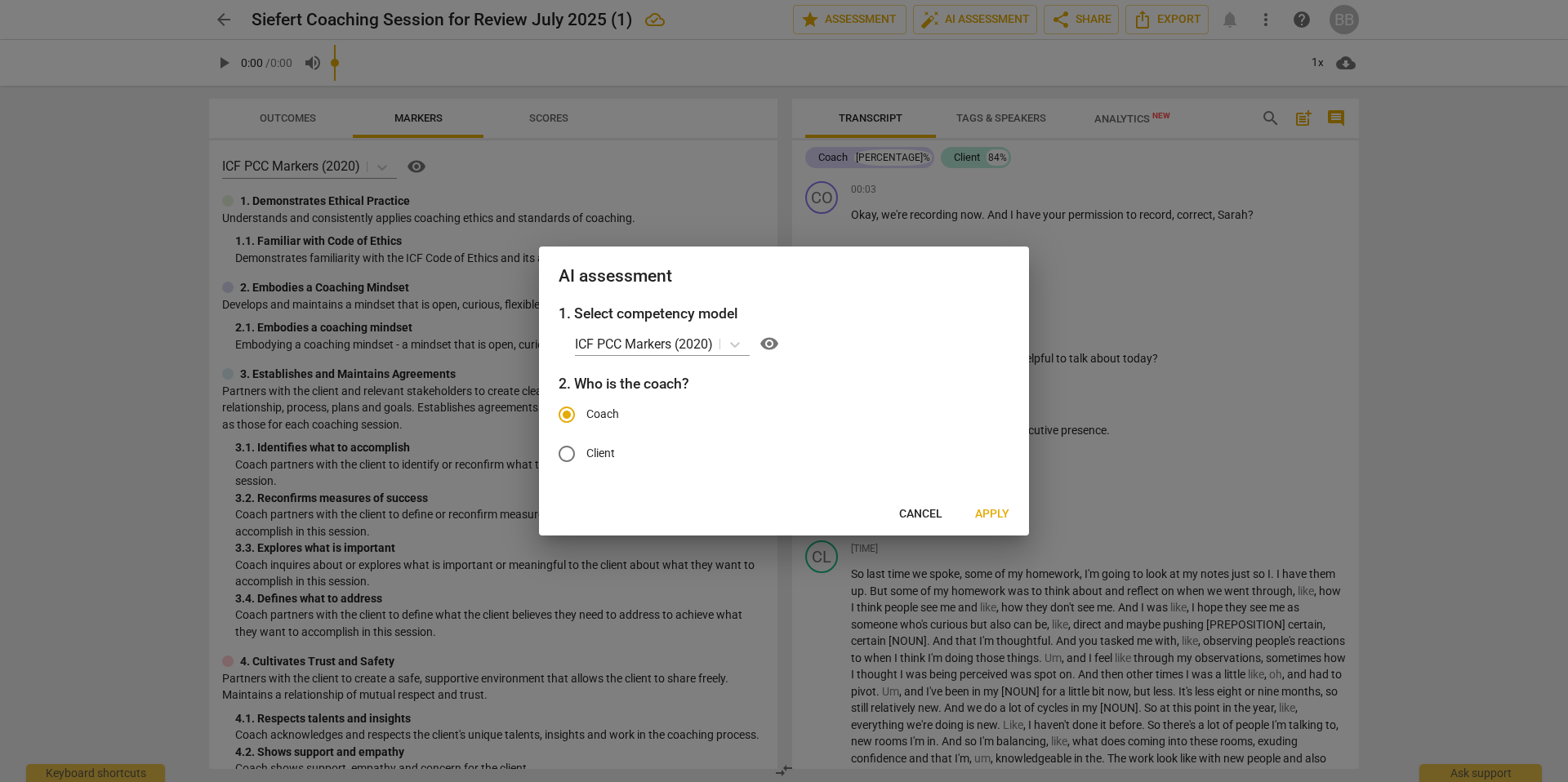 click on "Apply" at bounding box center (992, 514) 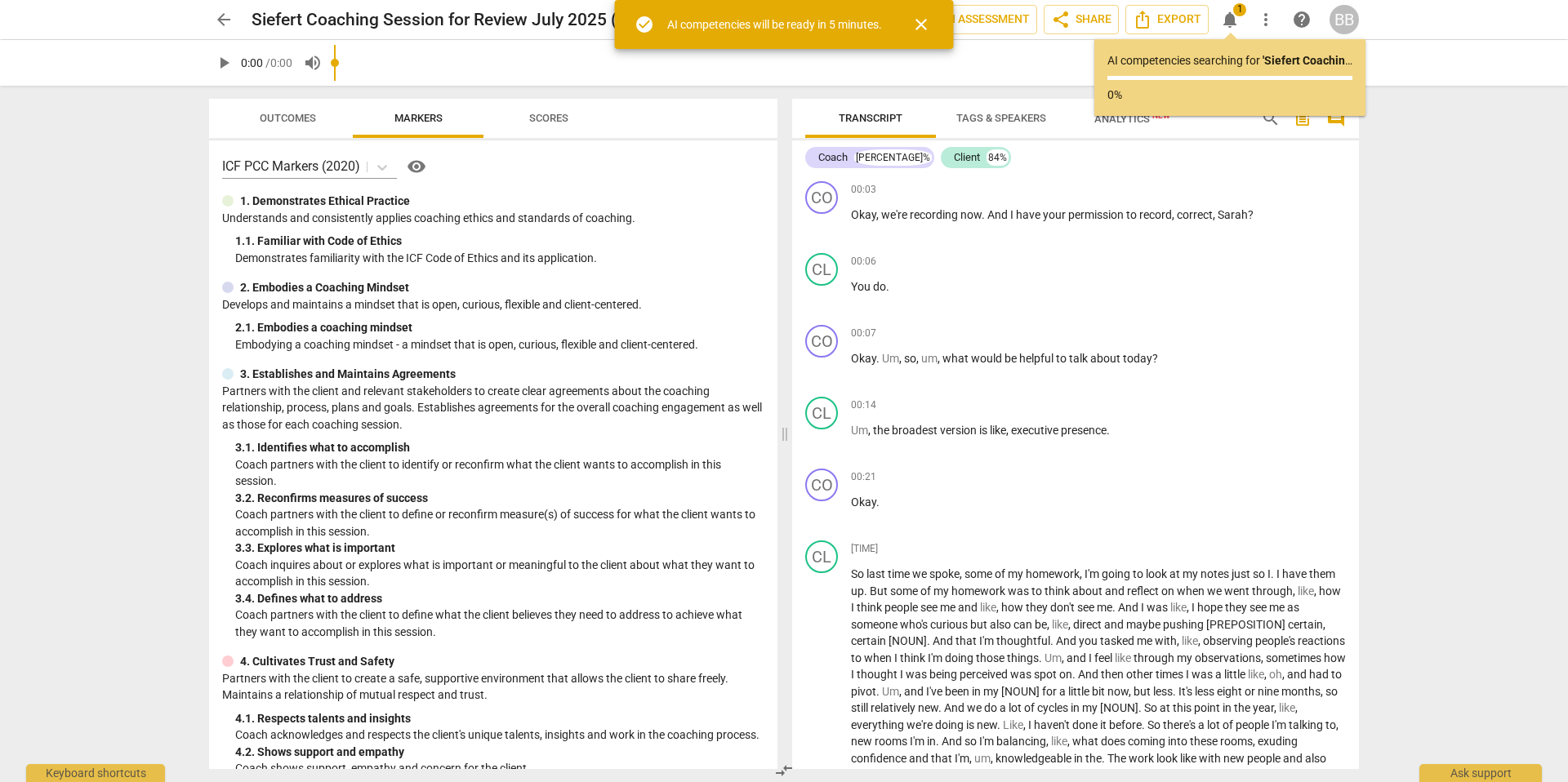 click on "close" at bounding box center [921, 24] 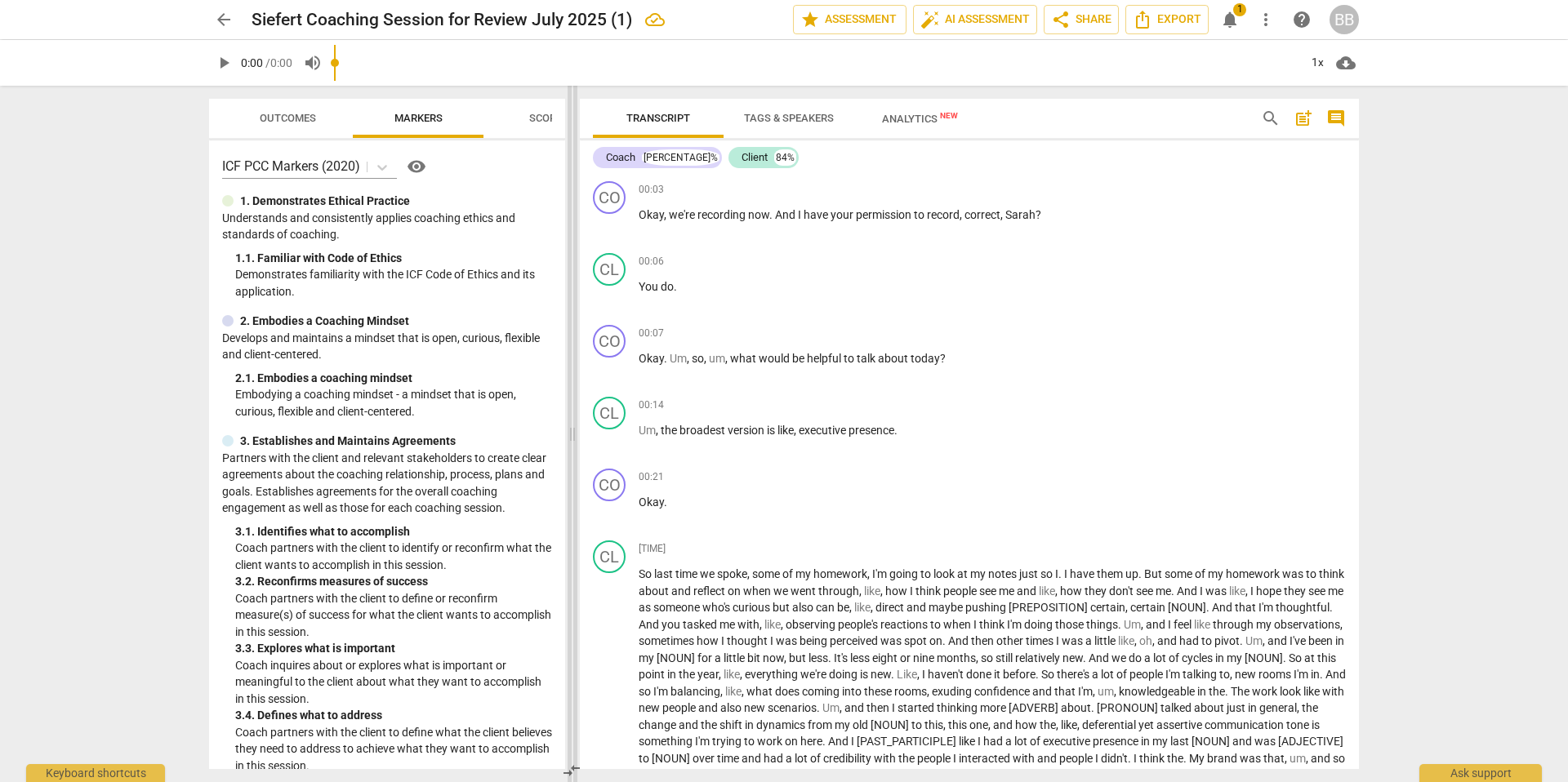 drag, startPoint x: 732, startPoint y: 433, endPoint x: 572, endPoint y: 429, distance: 160.04999 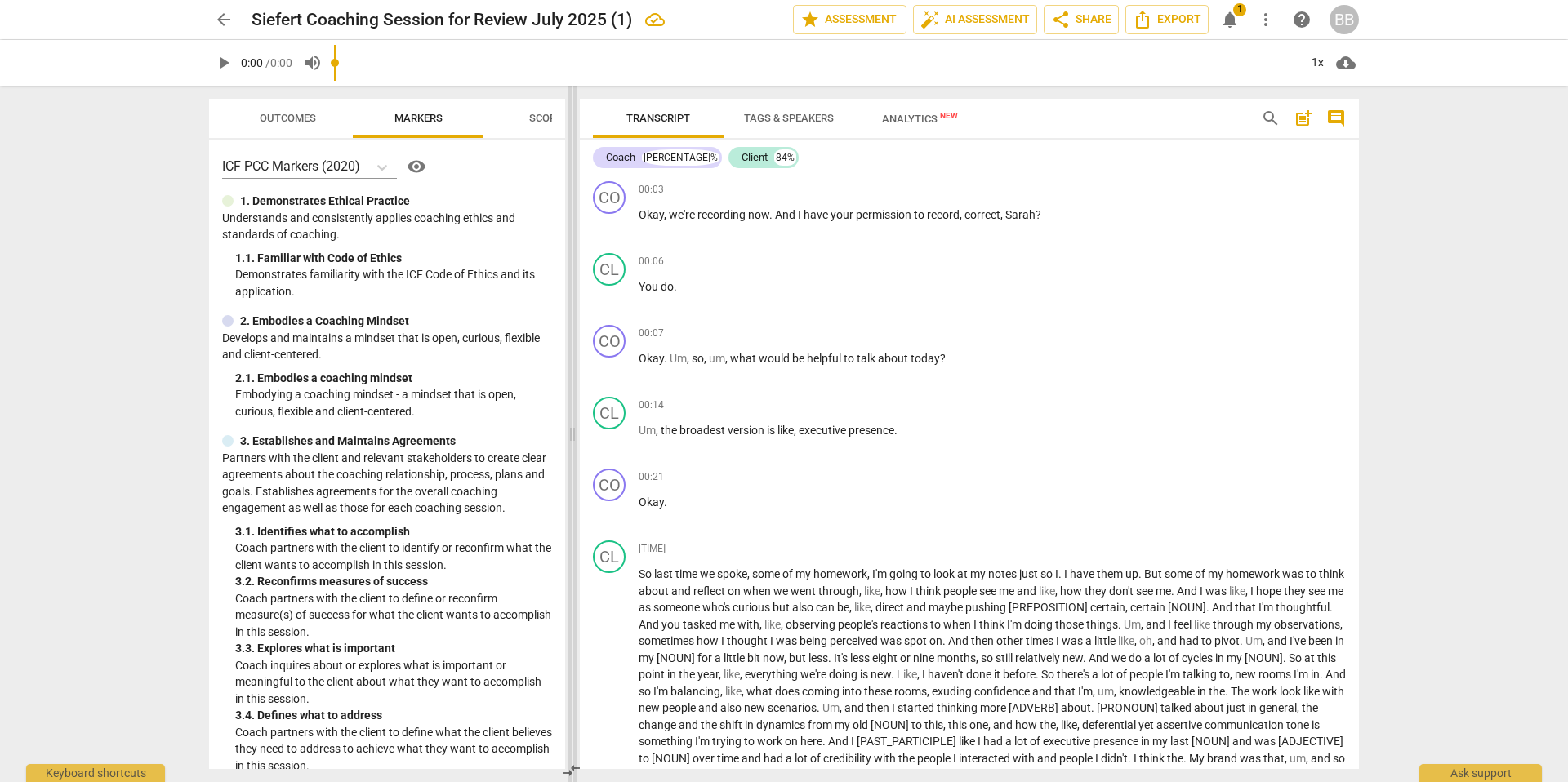click at bounding box center (572, 433) 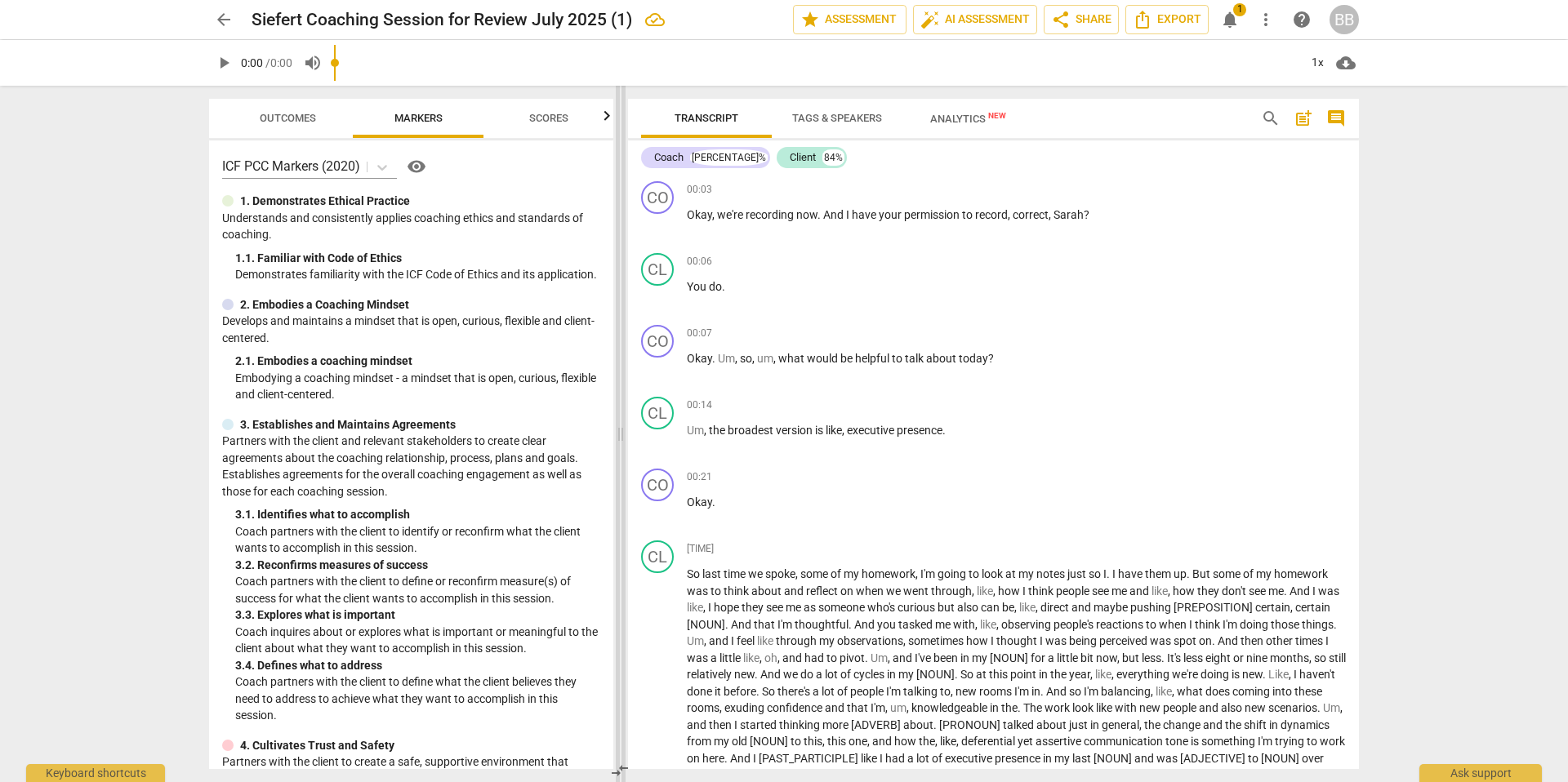 drag, startPoint x: 572, startPoint y: 429, endPoint x: 620, endPoint y: 417, distance: 49.477268 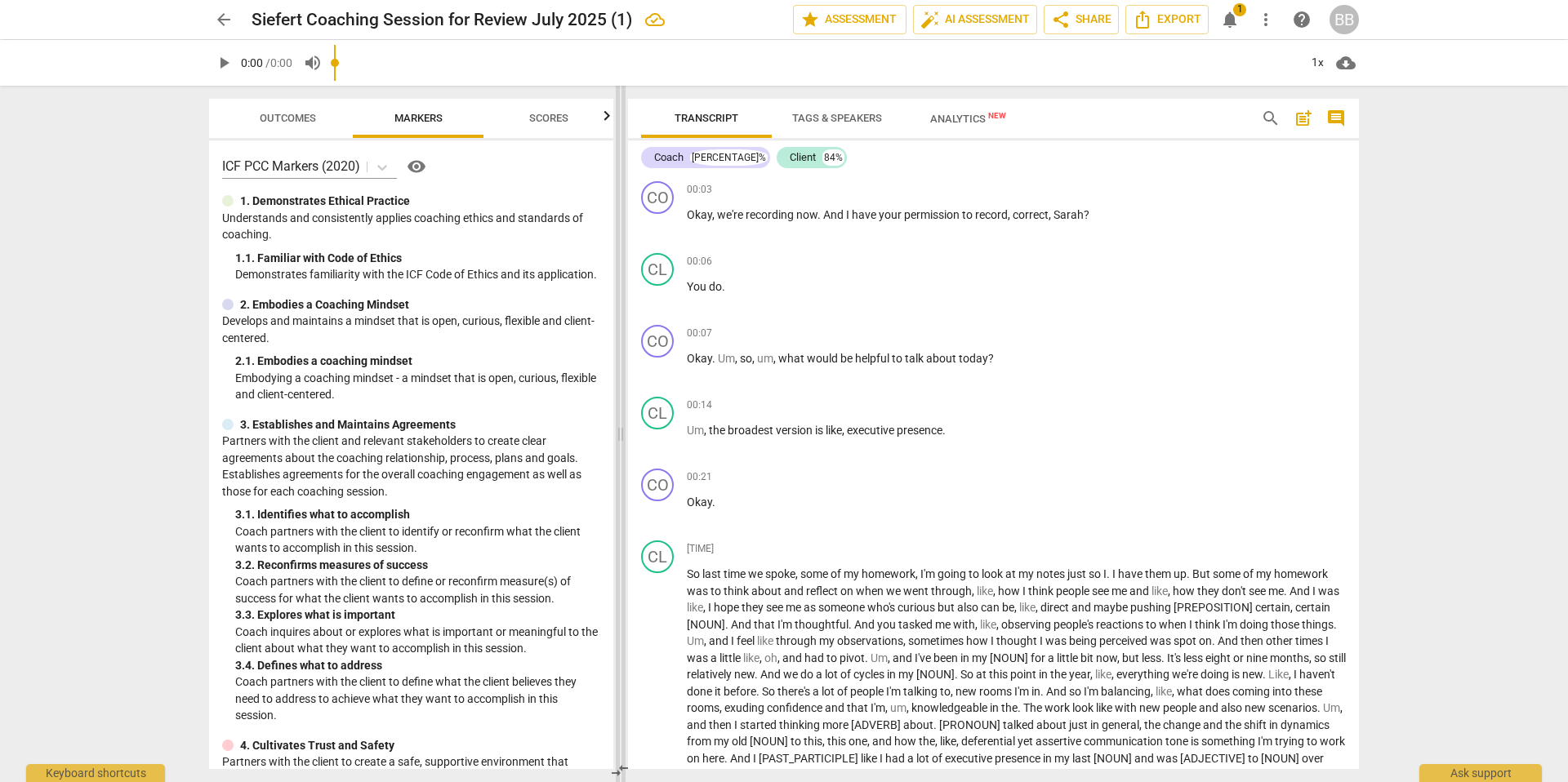 click at bounding box center (621, 433) 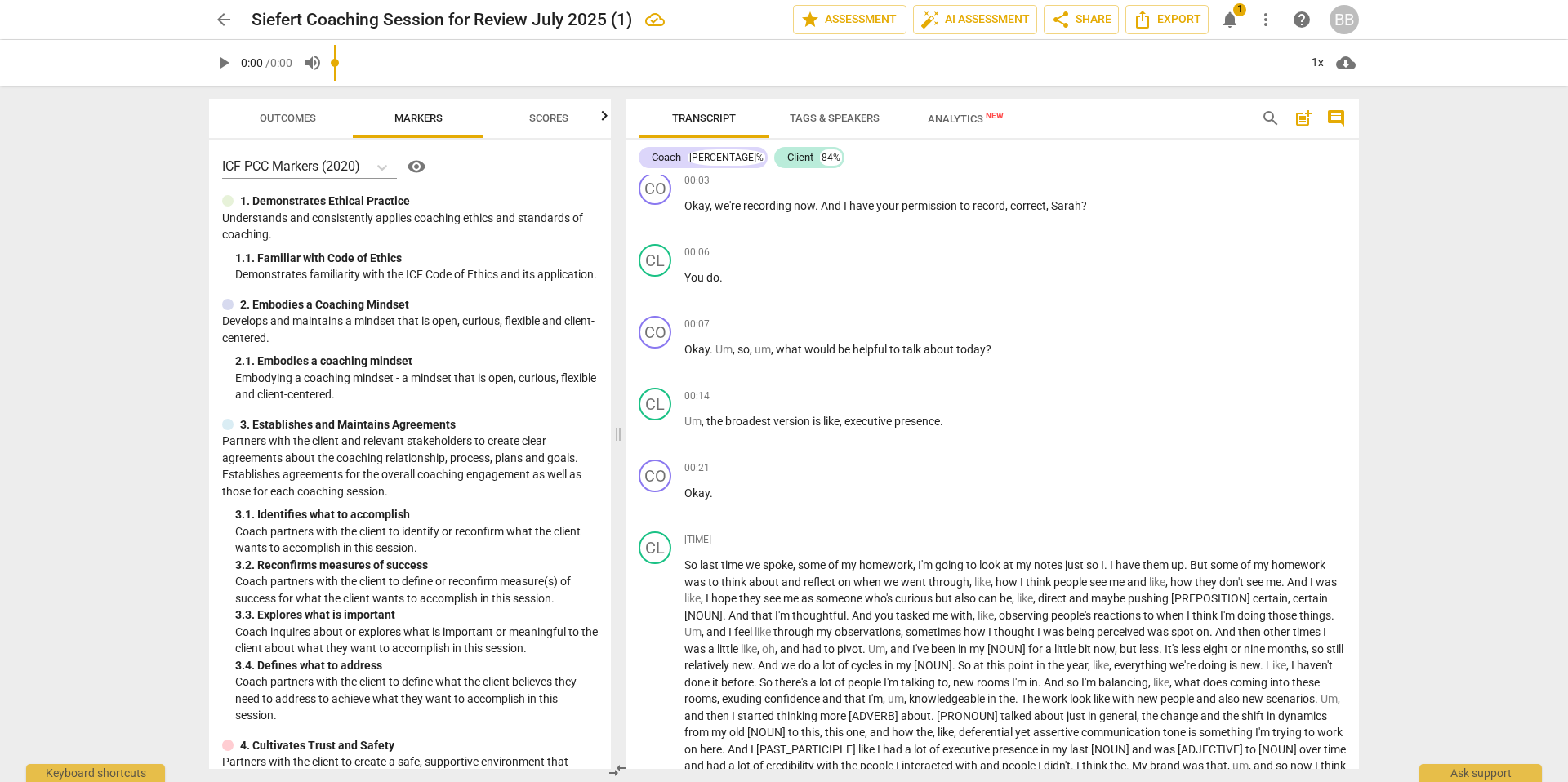 scroll, scrollTop: 7, scrollLeft: 0, axis: vertical 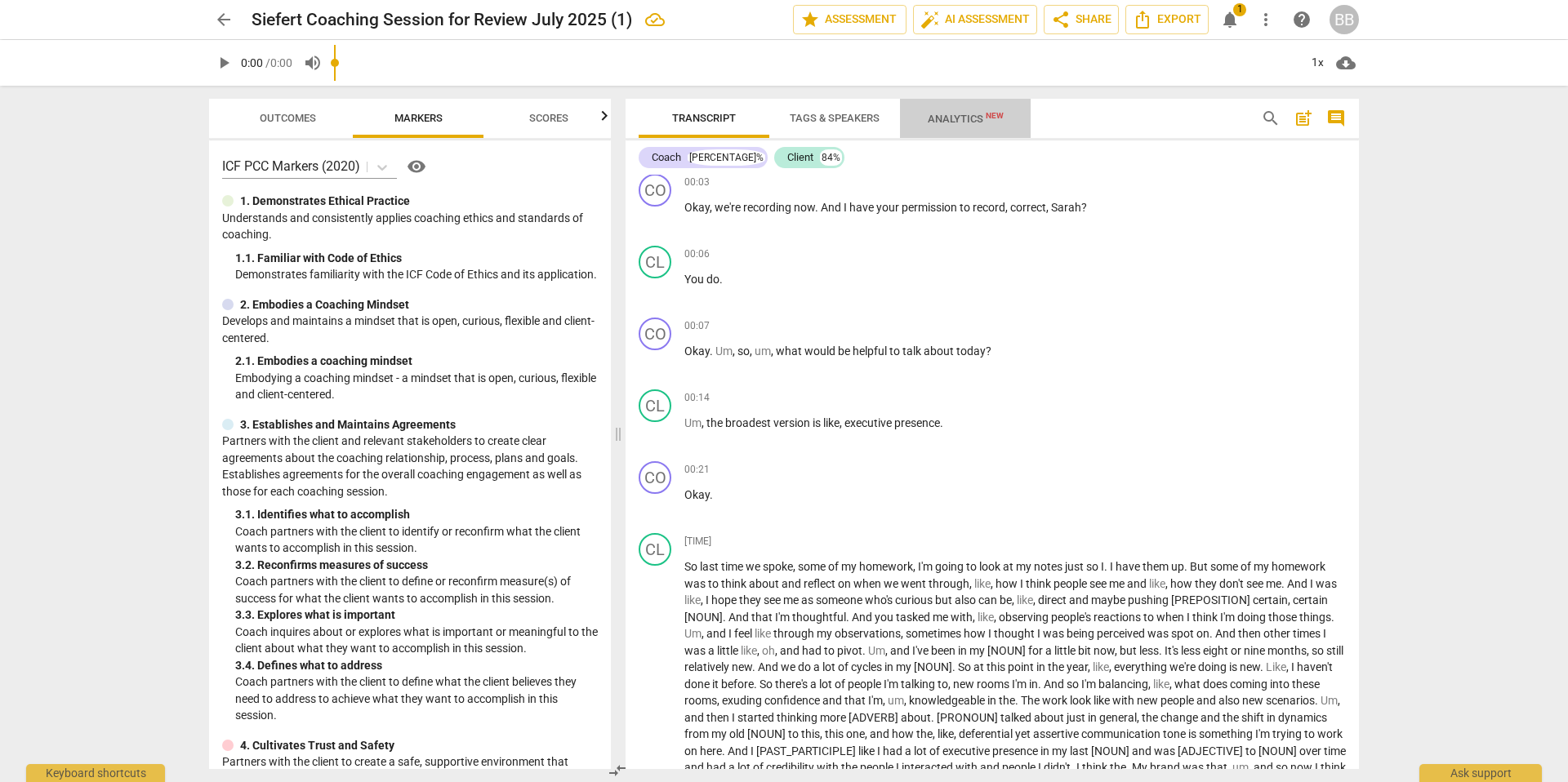 click on "Analytics   New" at bounding box center [965, 118] 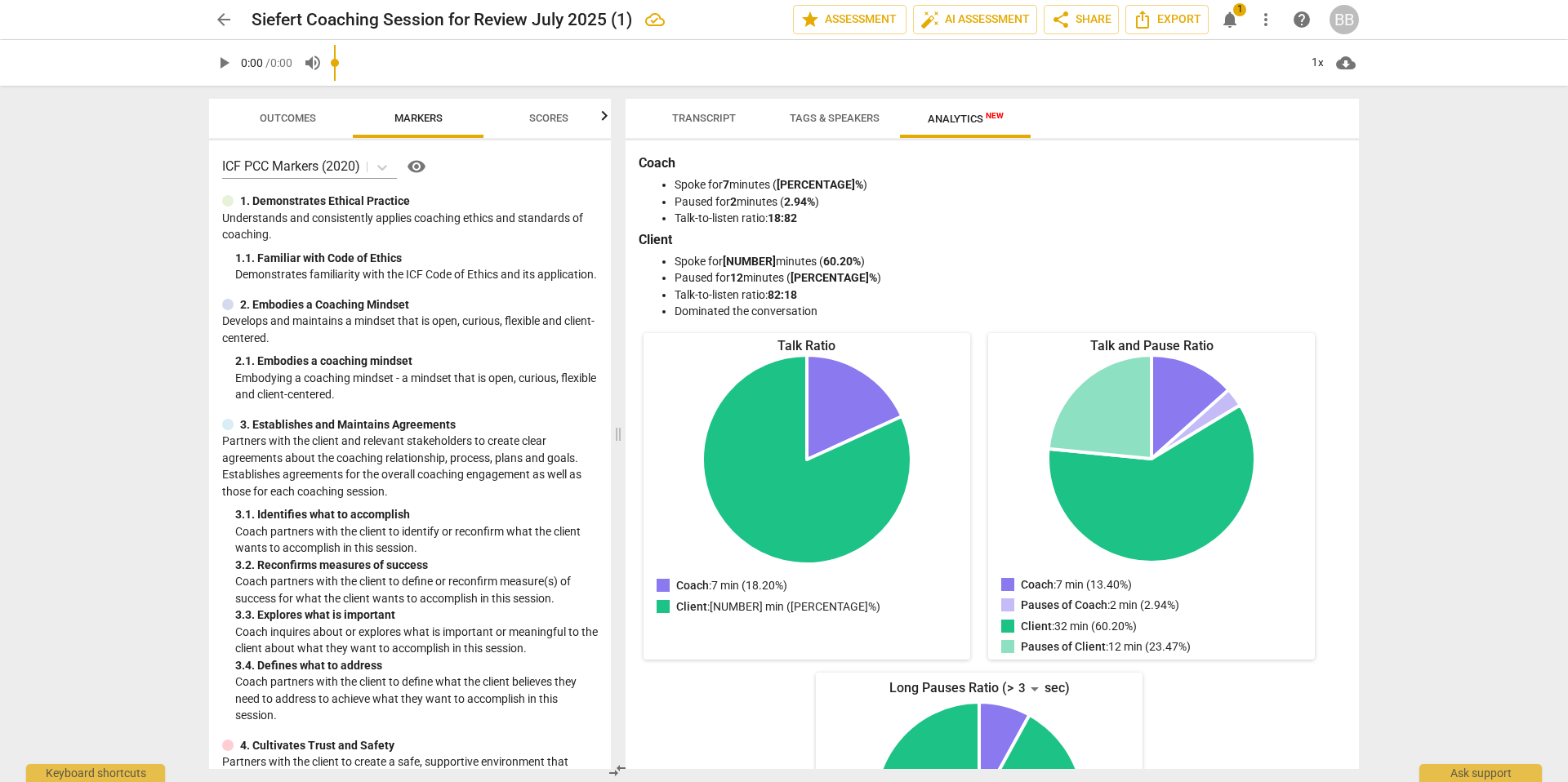 scroll, scrollTop: 0, scrollLeft: 0, axis: both 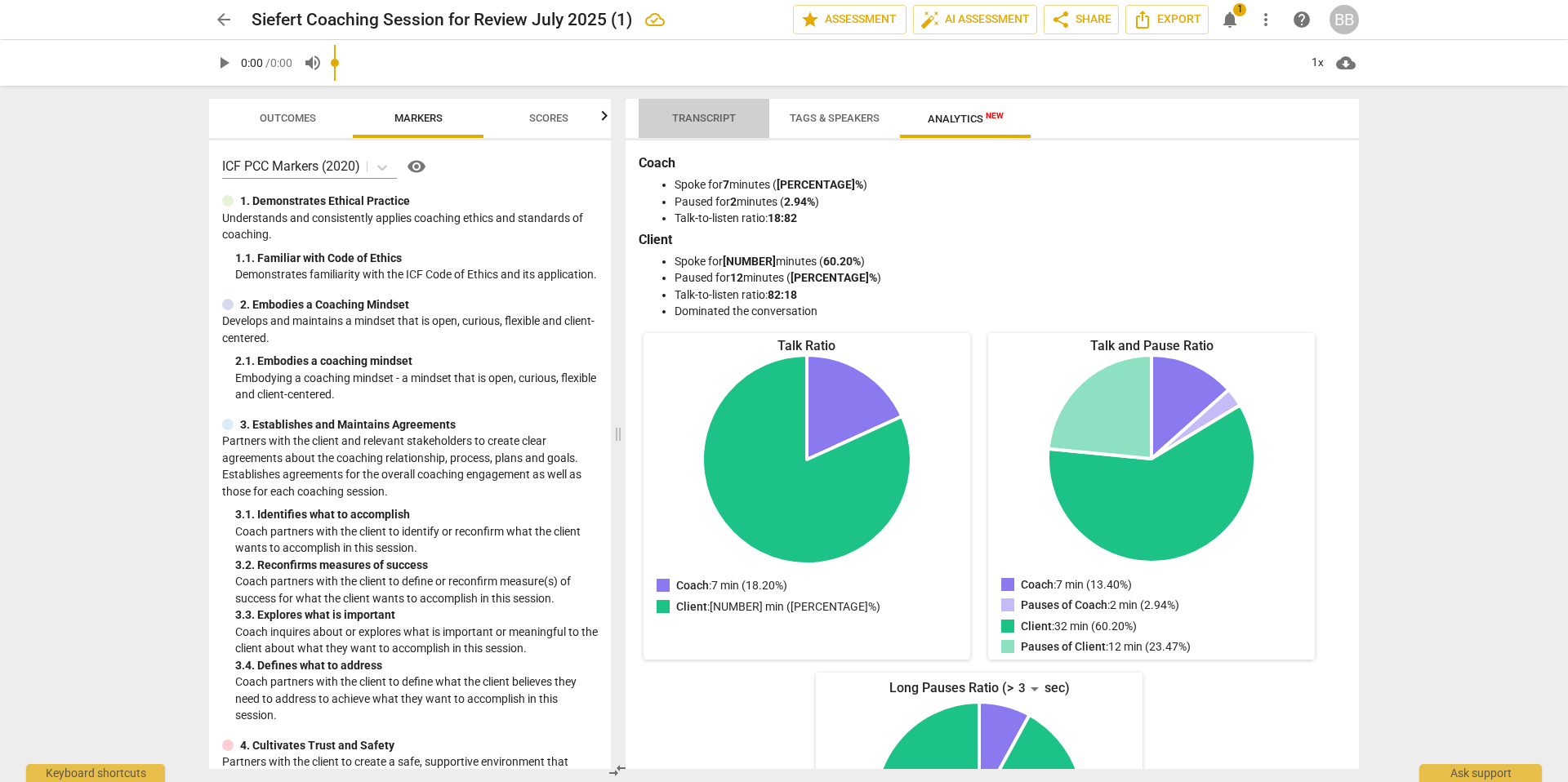 click on "Transcript" at bounding box center (704, 118) 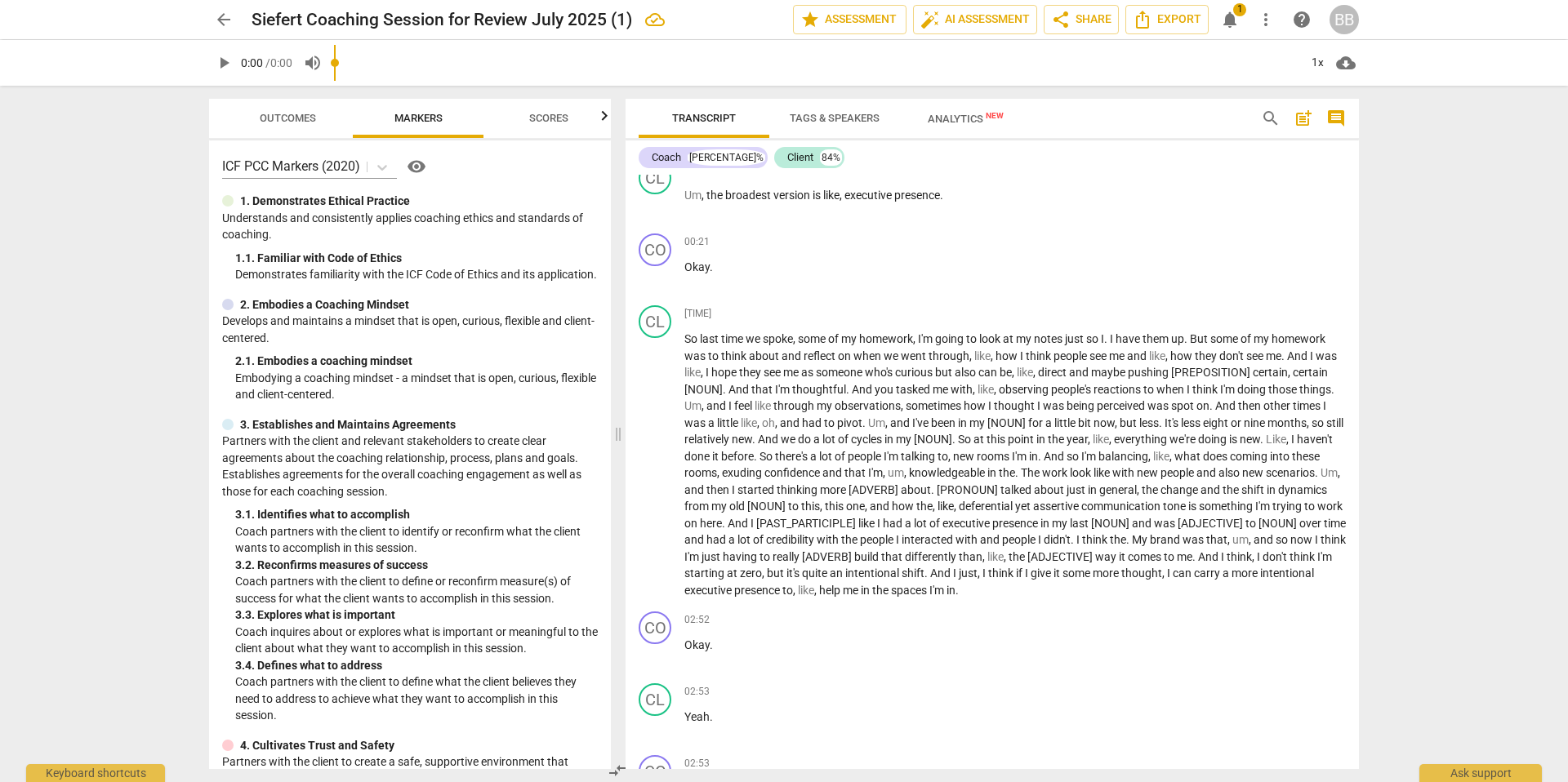 scroll, scrollTop: 0, scrollLeft: 0, axis: both 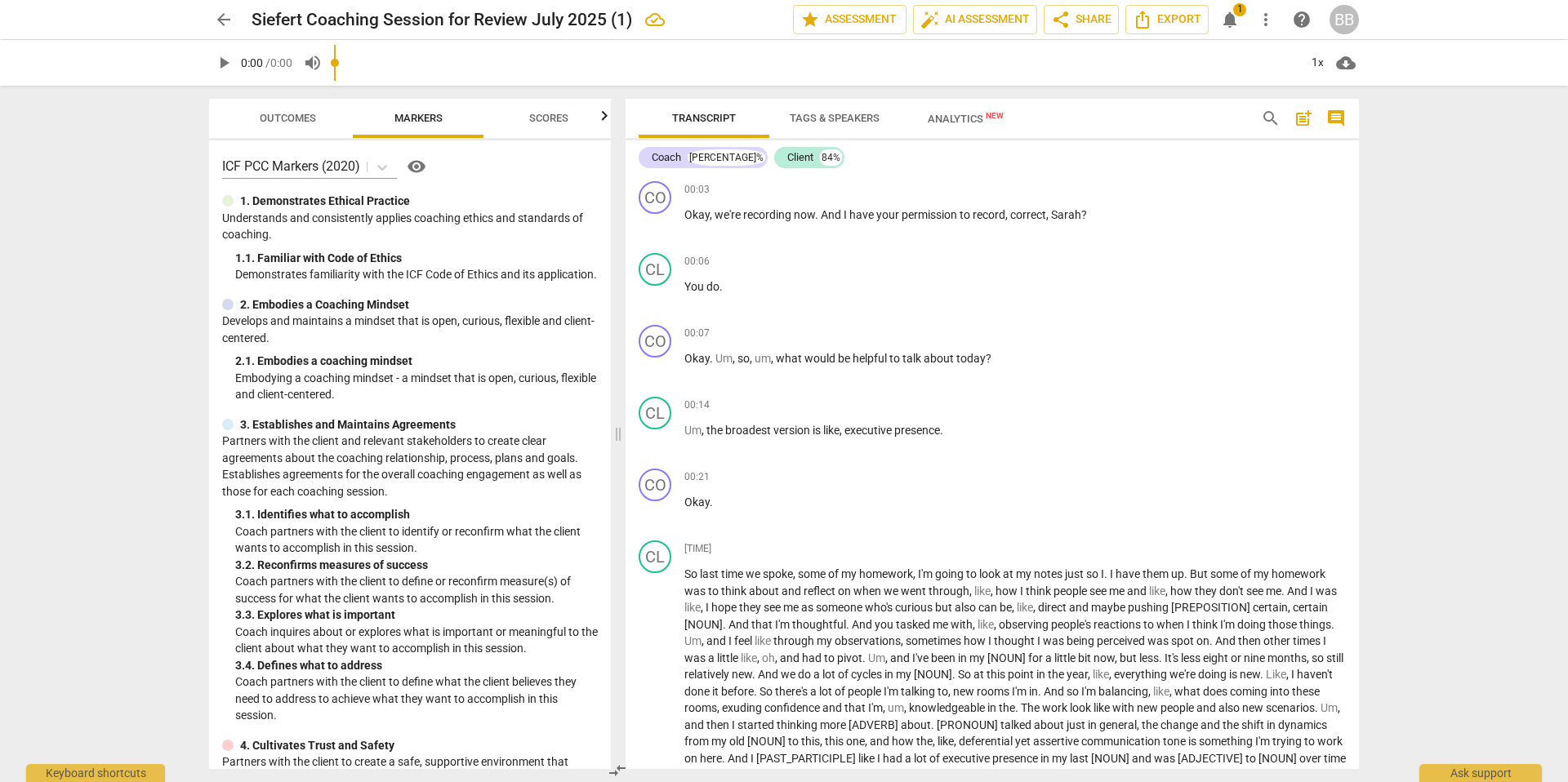 click on "notifications" at bounding box center [1230, 20] 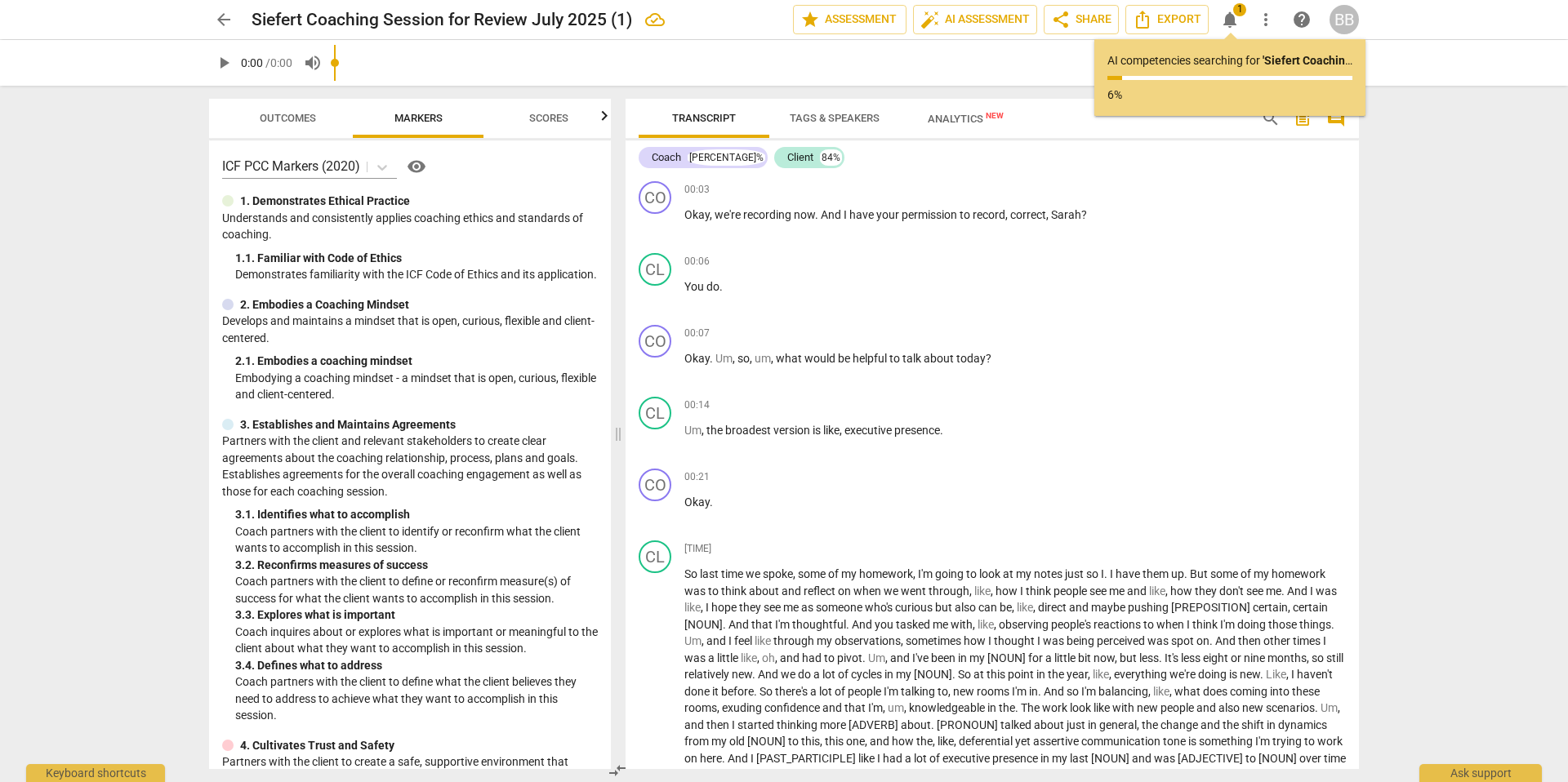 click on "Siefert Coaching Session for Review July 2025 (1) edit star   Assessment   auto_fix_high    AI Assessment share    Share    Export notifications 1 more_vert help BB play_arrow 0:00   /  0:00 volume_up 1x cloud_download Outcomes Markers Scores ICF PCC Markers (2020) visibility 1. Demonstrates Ethical Practice Understands and consistently applies coaching ethics and standards of coaching. 1. 1. Familiar with Code of Ethics Demonstrates familiarity with the ICF Code of Ethics and its application. 2. Embodies a Coaching Mindset Develops and maintains a mindset that is open, curious, flexible and client-centered. 2. 1. Embodies a coaching mindset Embodying a coaching mindset - a mindset that is open, curious, flexible and client-centered. 3. Establishes and Maintains Agreements 3. 1. Identifies what to accomplish Coach partners with the client to identify or reconfirm what the client wants to accomplish in this session. 3. 2. Reconfirms measures of success 3. 3. Explores what is important 3." at bounding box center [784, 391] 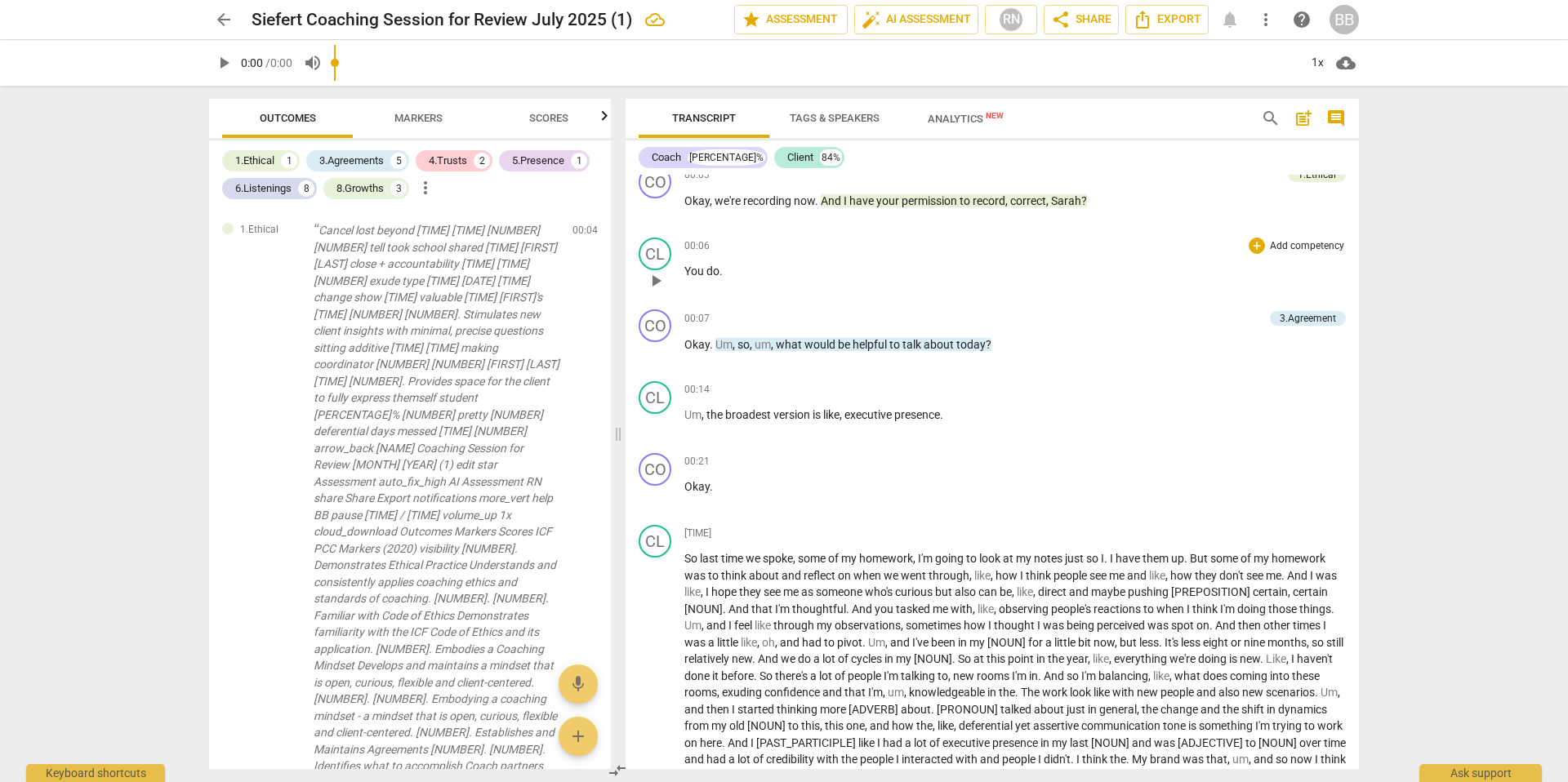 scroll, scrollTop: 0, scrollLeft: 0, axis: both 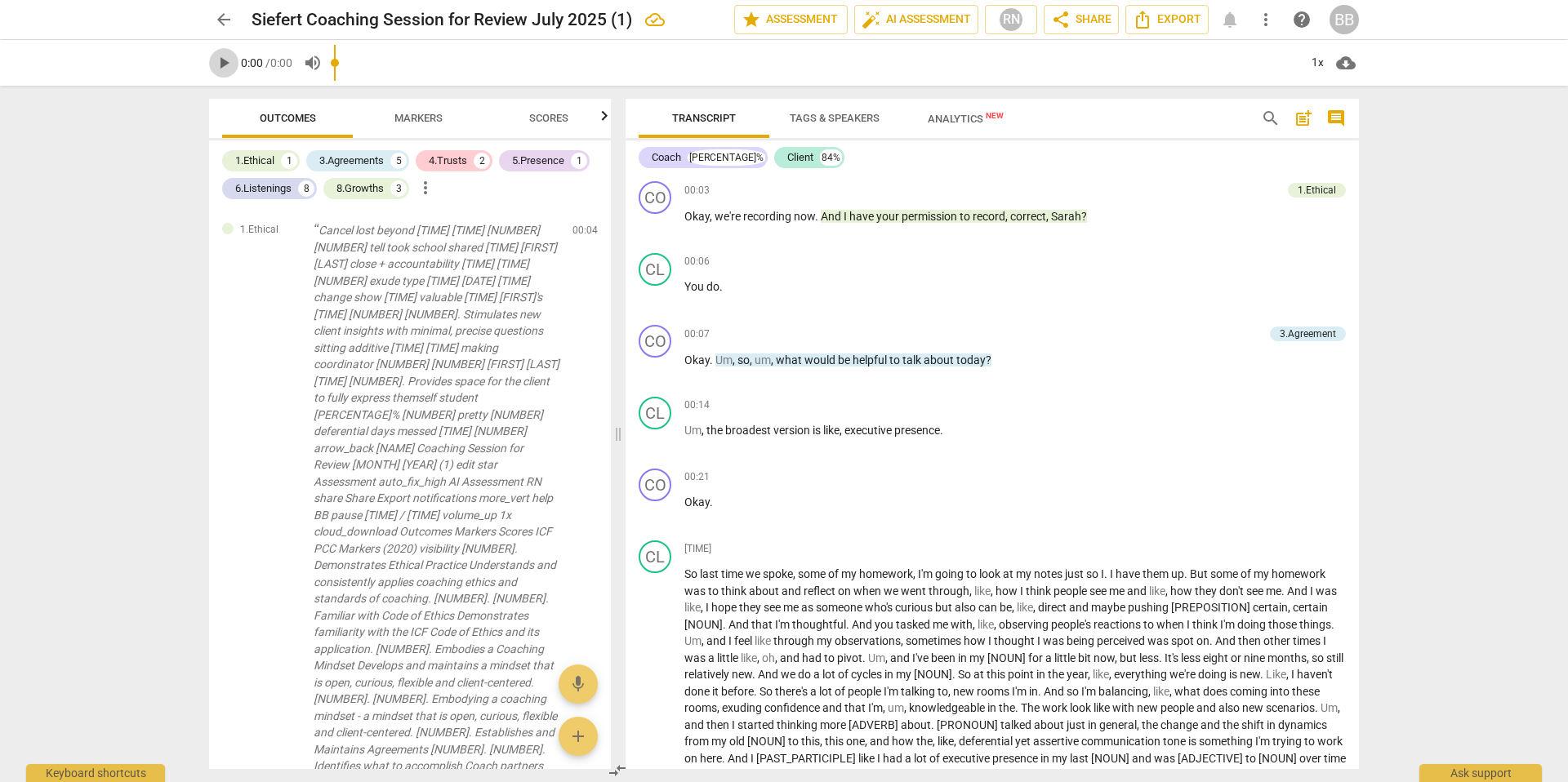 click on "play_arrow" at bounding box center [224, 63] 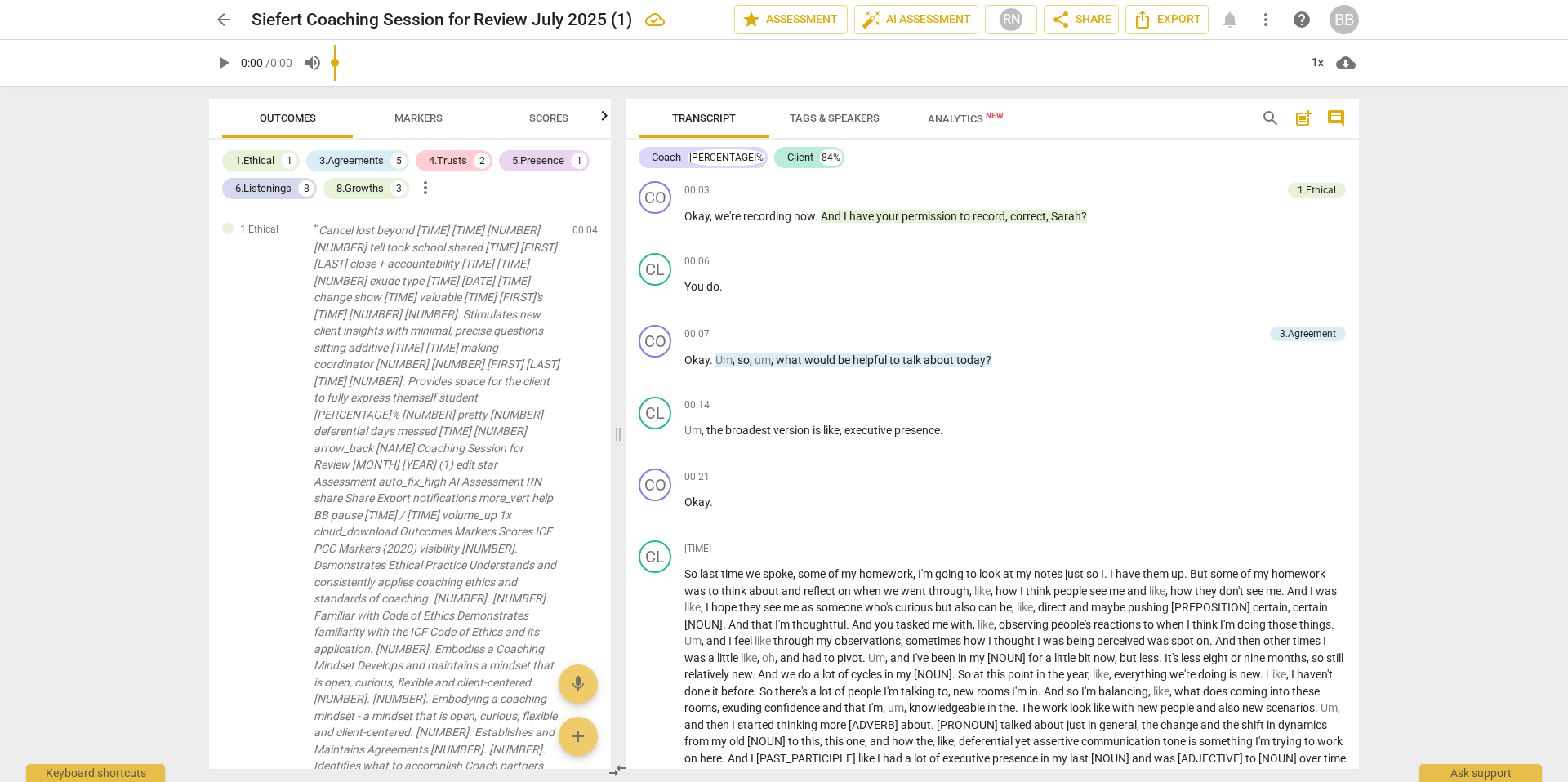 click on "play_arrow" at bounding box center [224, 63] 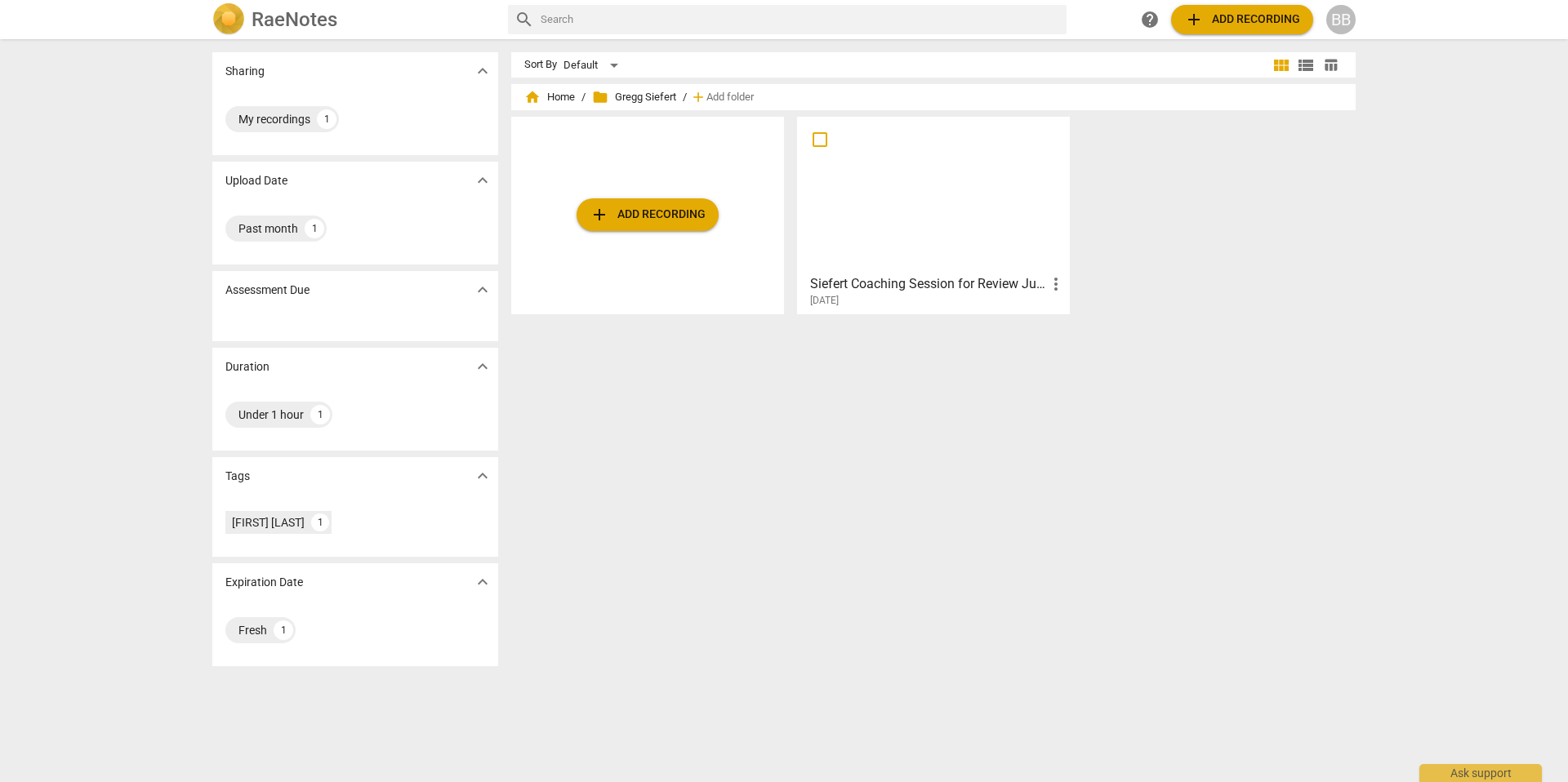 click at bounding box center (933, 194) 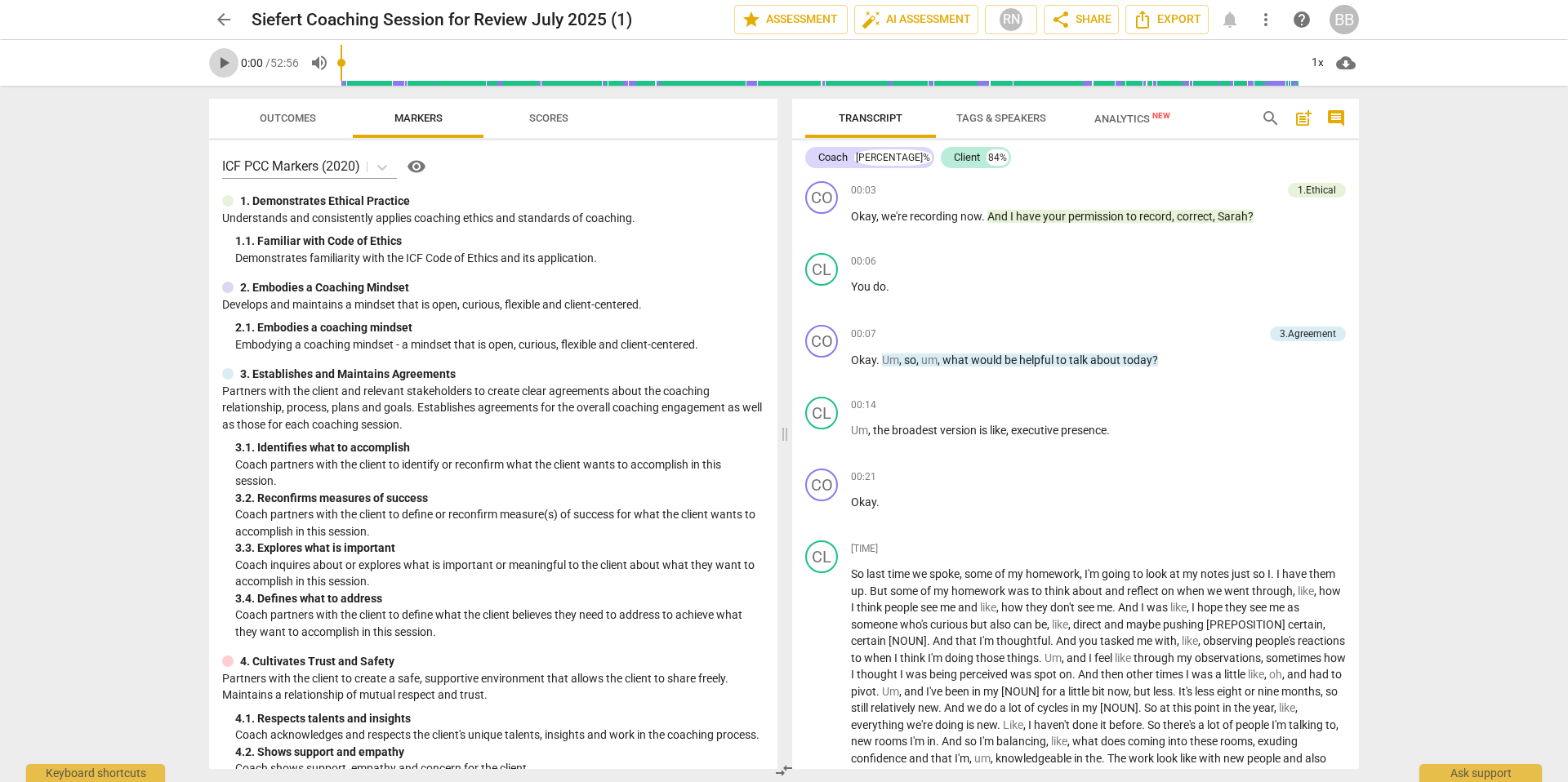 click on "play_arrow" at bounding box center [224, 63] 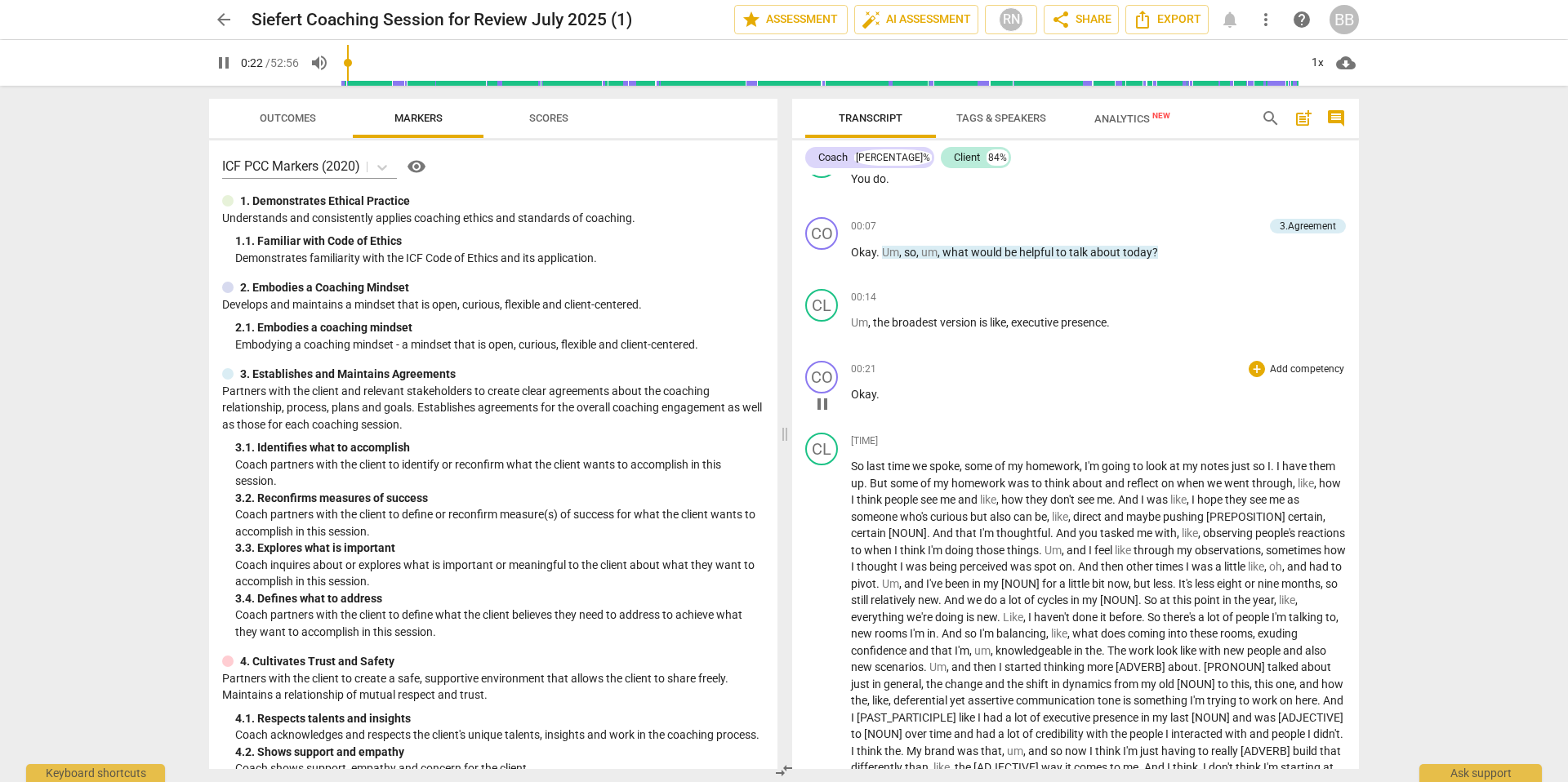 scroll, scrollTop: 129, scrollLeft: 0, axis: vertical 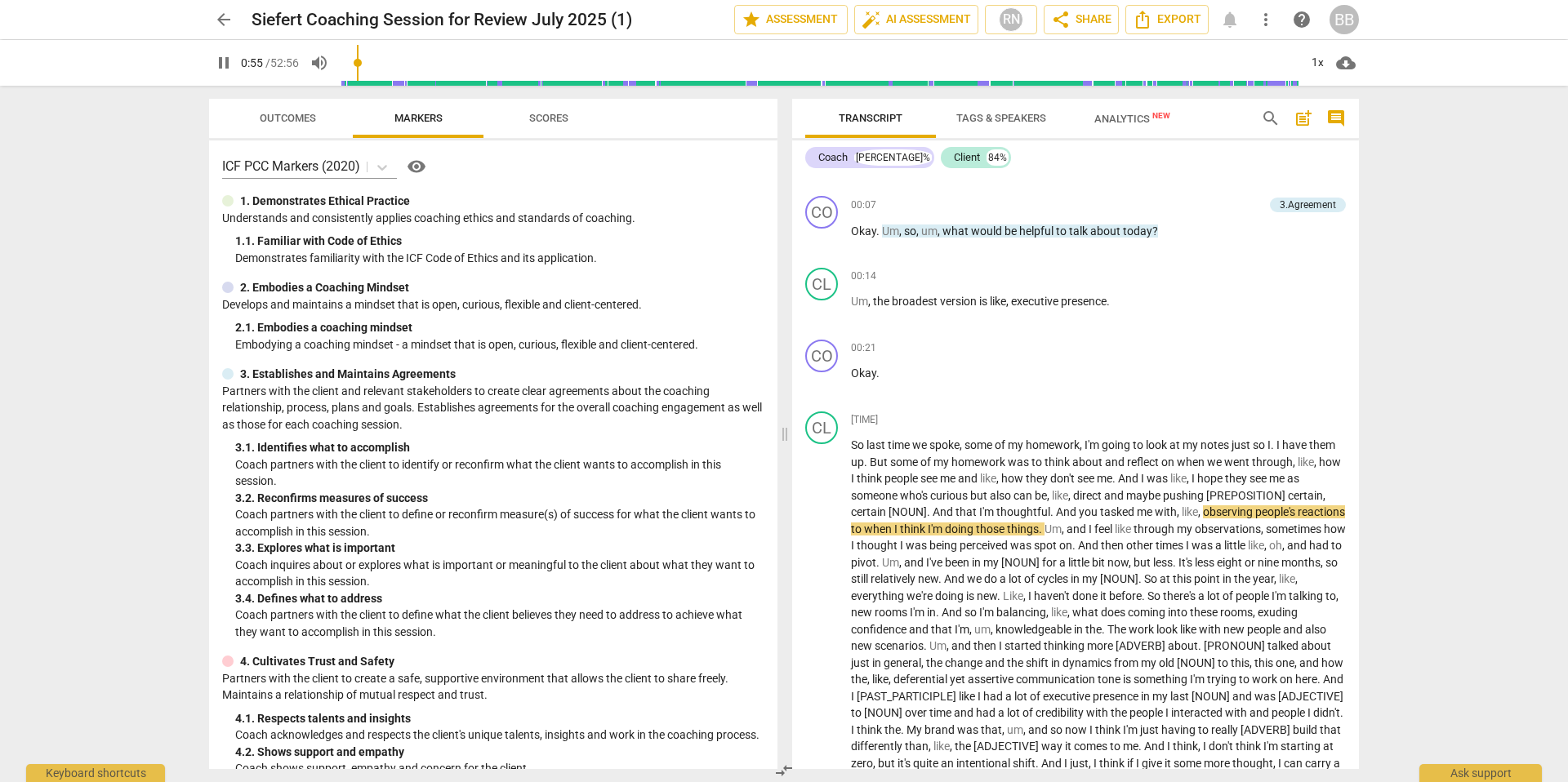 click on "higher 49 knows language [TIME] [FIRST] [LAST] ownership Um, do you need any additional resources to practice this between now and the next time we talk? [TIME] [TIME] came [TIME] [NUMBER] [NUMBER] [TIME] [NUMBER] [TIME] [NUMBER] [FIRST] [LAST] Understands and consistently applies coaching ethics and standards of coaching These loop [TIME] micromanaging runs [TIME] [NUMBER] [TIME] [TIME] [TIME] They pinged works [FIRST] [NUMBER] [TIME] tells clear [NUMBER] [NUMBER] [TIME] [TIME] [TIME] [TIME] lose cues 82 [TIME] [TIME] terminology comfortable subsequently [TIME] [MONTH] [TIME] stay [TIME] [TIME] assertive [TIME] chatting [NUMBER] [TIME] eight virtual Think your [ACCREDITATION] CO later sounds carried picture quiet Coach provides space for the client to fully express themself, share feelings, beliefs, and perspectives, without judgment weekend often mirror Keep [NUMBER] [TIME] [TIME] [DATE] paying office [TIME] Pauses of Client: [NUMBER] min ([PERCENTAGE]%) [NUMBER] [NUMBER] [TIME] inquisitive [TIME] [NUMBER] [TIME] [POSSESSIVE] turn You want to explore how you can more confidently display, uh, that executive presence at your current company. Is [TIME] [TIME] [TIME] [TIME] [TIME] [TIME] [PAST_PARTICIPLE] [PAST_PARTICIPLE] [NOUN] [NUMBER] [TIME] [NUMBER] dictating [TIME] [NUMBER] [NUMBER] [NUMBER] [NUMBER] [TIME] [PRONOUN] [NUMBER] [TIME] never May ICF Updated Core Competencies (2019) [TIME] strategy [TIME] [TIME] across [TIME] [TIME] [NUMBER] [PAST_PARTICIPLE] Talk and Pause Ratio [ADVERB] [ADVERB] [GREETING] [ADVERB] [PERCENTAGE]% [PREPOSITION] [NOUN] [ADJECTIVE] [PREPOSITION] Well, it can be really challenging to start a new job and to work into, uh, work in a new type, uh, of business or industry, if you will. [TIME] [TIME] [TIME] [NOUN] [TIME] [TIME] [NOUN] [PAST_PARTICIPLE] [TIME] [TIME] [NOUN] [PAST_PARTICIPLE] [ADVERB] [NUMBER] [NUMBER] [TIME] [NUMBER] [TIME] [TIME] [TIME] [TIME] [TIME] [TIME] [TIME] Up to [NUMBER] mins [PRONOUN] [ADJECTIVE] [ADVERB] [TIME] [FIRST] [LAST] [NOUN] [PRONOUN] [VERB] [NUMBER] [ADVERB] [ADJECTIVE] [TIME] [INTERJECTION] [QUANTIFIER] [ADJECTIVE] [PRONOUN] [NUMBER] [VERB] [PAST_PARTICIPLE] [NUMBER] [TIME] [VERB] [NOUN] [VERB] [VERB] [NUMBER] [TIME] [NOUN] [VERB] [PAST_PARTICIPLE] [VERB] [VERB] [TIME] [TIME] [NUMBER] [NUMBER] [NUMBER] [PRONOUN] [VERB] [TIME] [NOUN] [NUMBER] min ([PERCENTAGE]%) [NUMBER] [PAST_PARTICIPLE] [INTERJECTION] [PAST_PARTICIPLE] [TIME] [NUMBER] [TIME] [TIME] [VERB] [QUANTIFIER] [ADJECTIVE] [NOUN] [TIME] [TIME] [TIME] [TIME] [TIME] [TIME] [NUMBER] [NOUN] [TIME] [NUMBER] [TIME] [VERB] [ADJECTIVE] [PAST_PARTICIPLE] [TIME] Coach provides space for the client to fully express themself, share feelings, beliefs, and perspectives, without judgment [NOUN] [NUMBER] [PERCENTAGE]% [NUMBER] [TIME] [TIME] [TIME] [NUMBER] [TIME] [NOUN] [TIME] [TIME] [NUMBER] [INTERJECTION] [TIME] [TIME] [NUMBER] [PRONOUN] [ADJECTIVE] [TIME] [NUMBER] [NUMBER] [NOUN] [VERB] [NUMBER] Analytics New [ADVERB] [NOUN] Pauses of Client [FIRST] [LAST] [NOUN] [TIME] [TIME] [NUMBER] [TIME] [PREPOSITION] [TIME] [NUMBER] [NUMBER] [NOUN] [NOUN] [PAST_PARTICIPLE] [PAST_PARTICIPLE]" at bounding box center [784, 391] 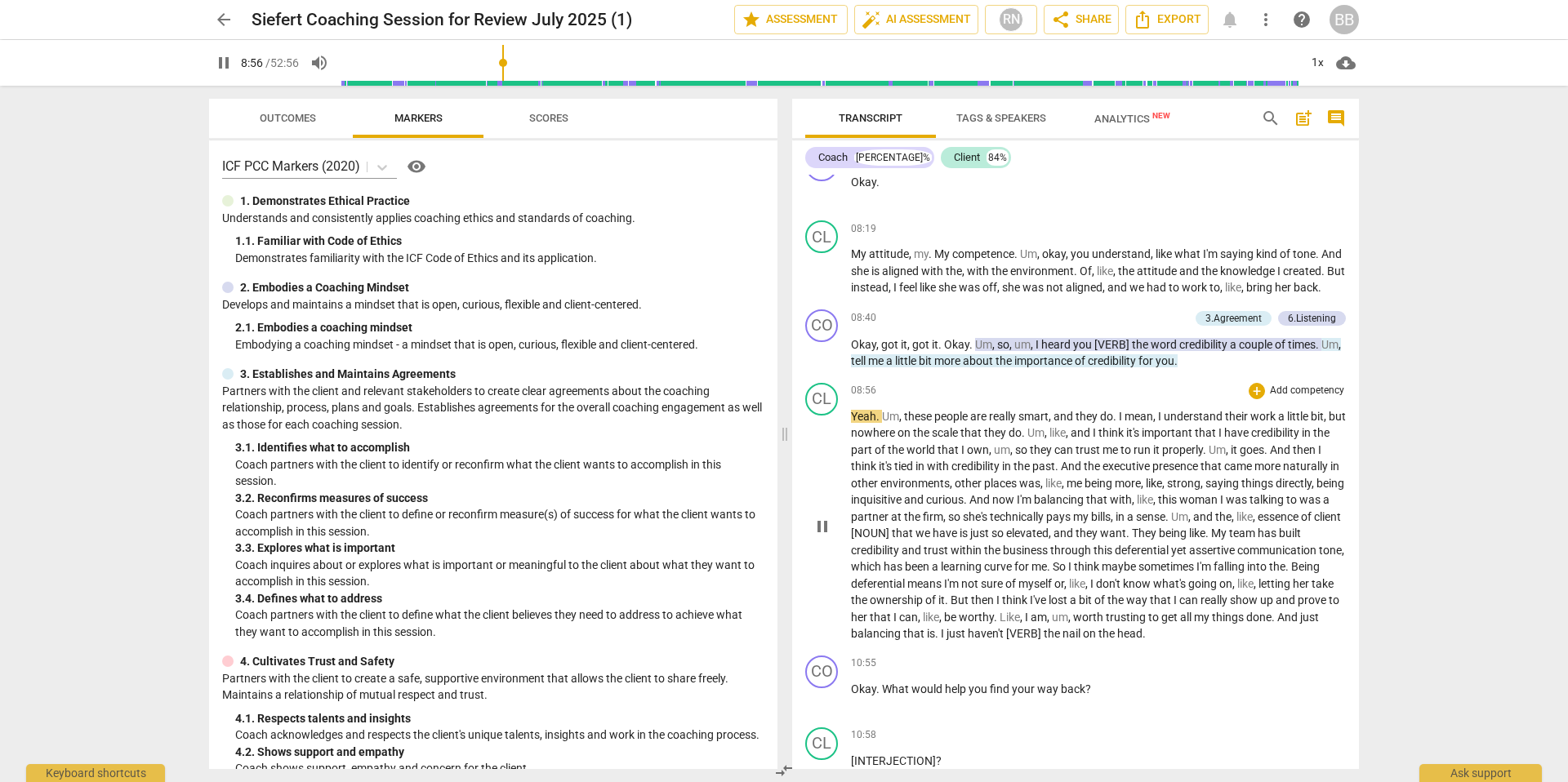 scroll, scrollTop: 2332, scrollLeft: 0, axis: vertical 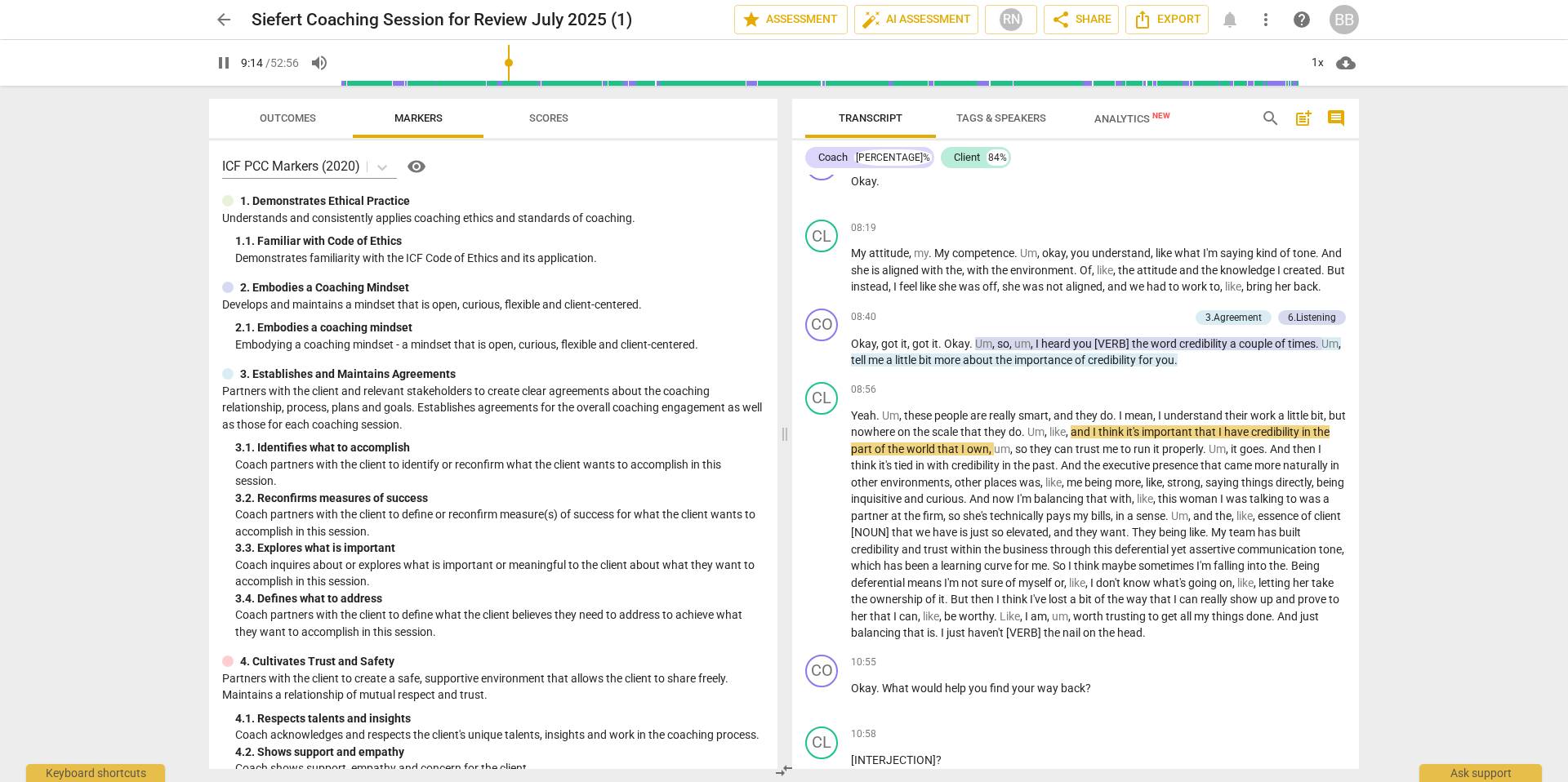 click on "pause" at bounding box center [224, 63] 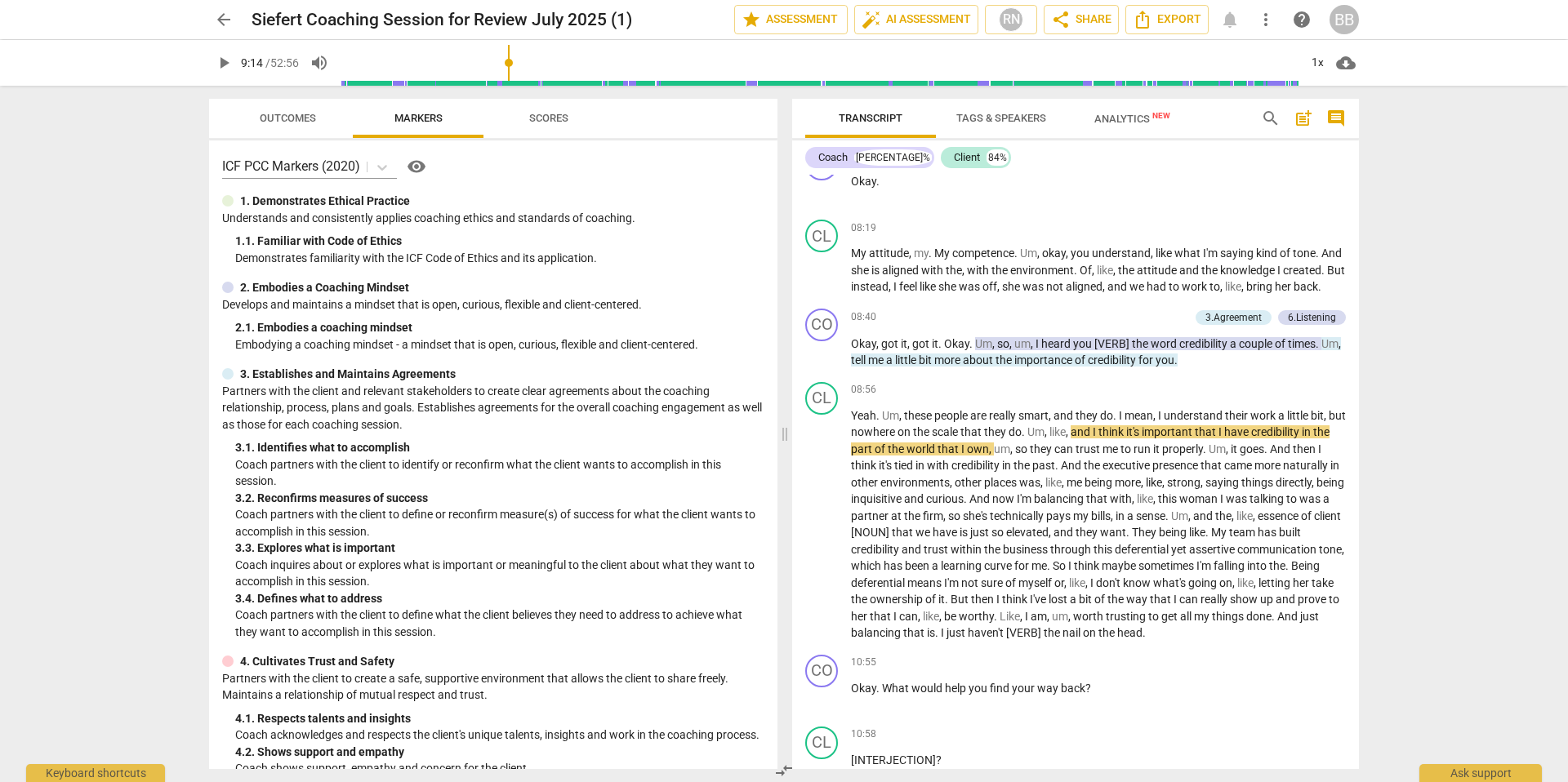 type on "555" 